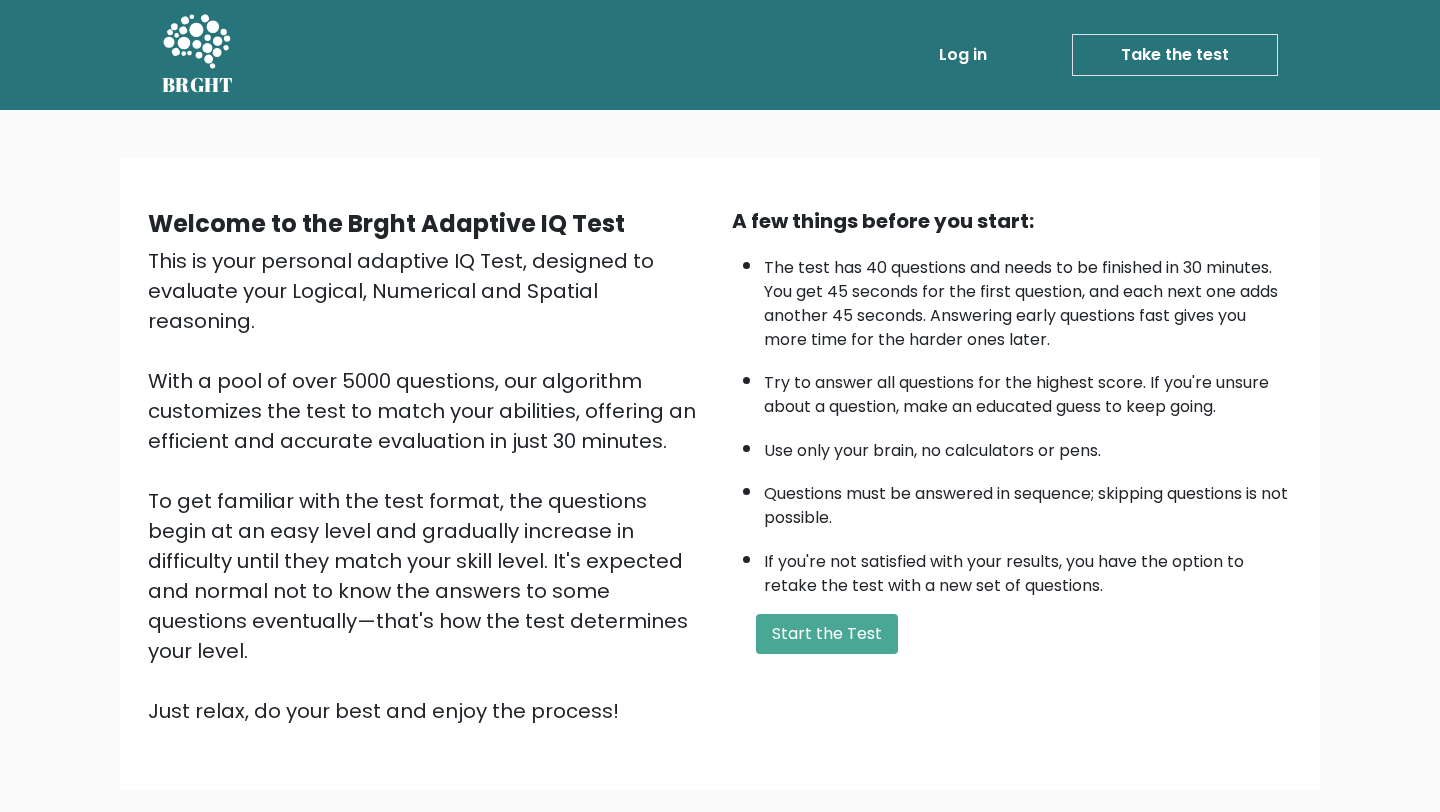 scroll, scrollTop: 0, scrollLeft: 0, axis: both 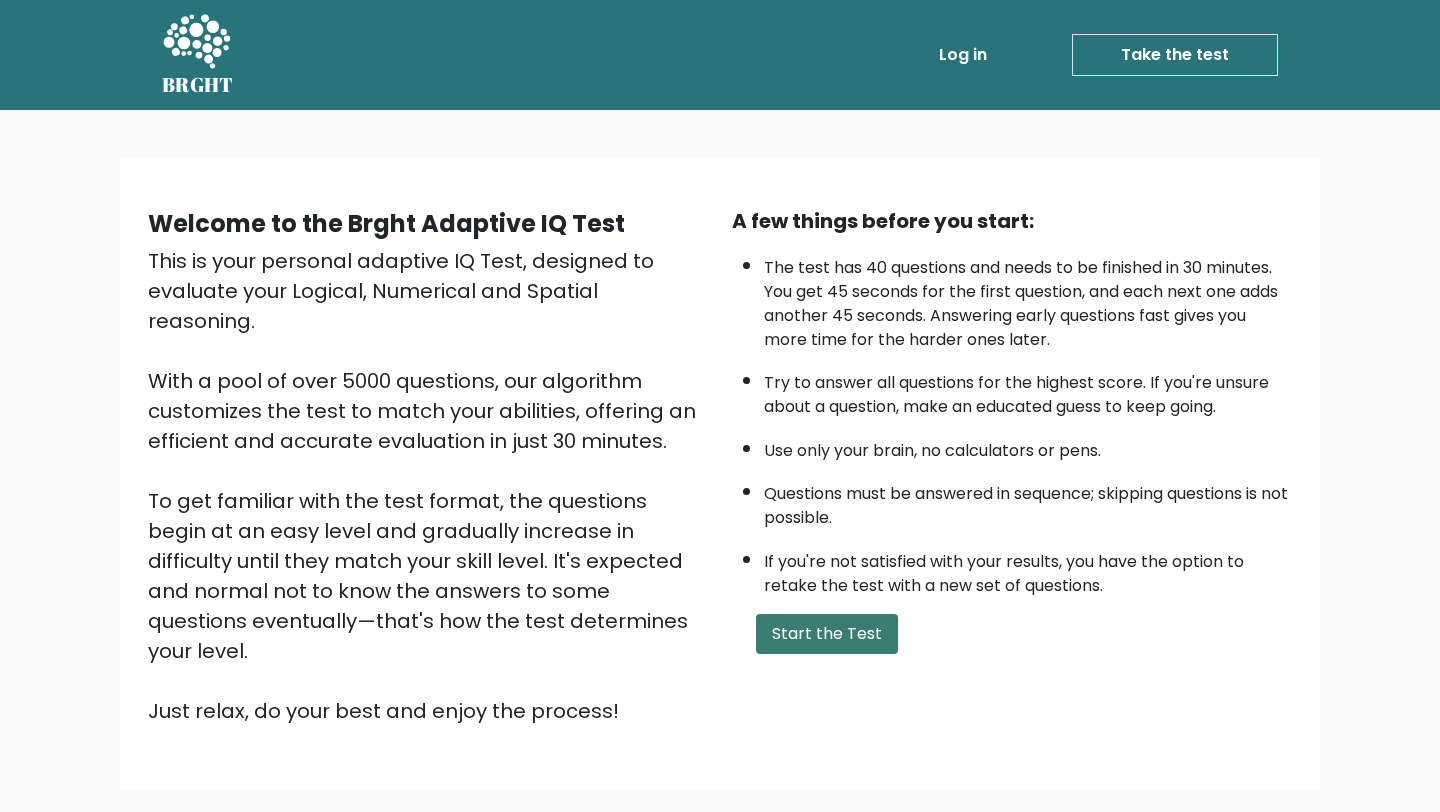 click on "Start the Test" at bounding box center [827, 634] 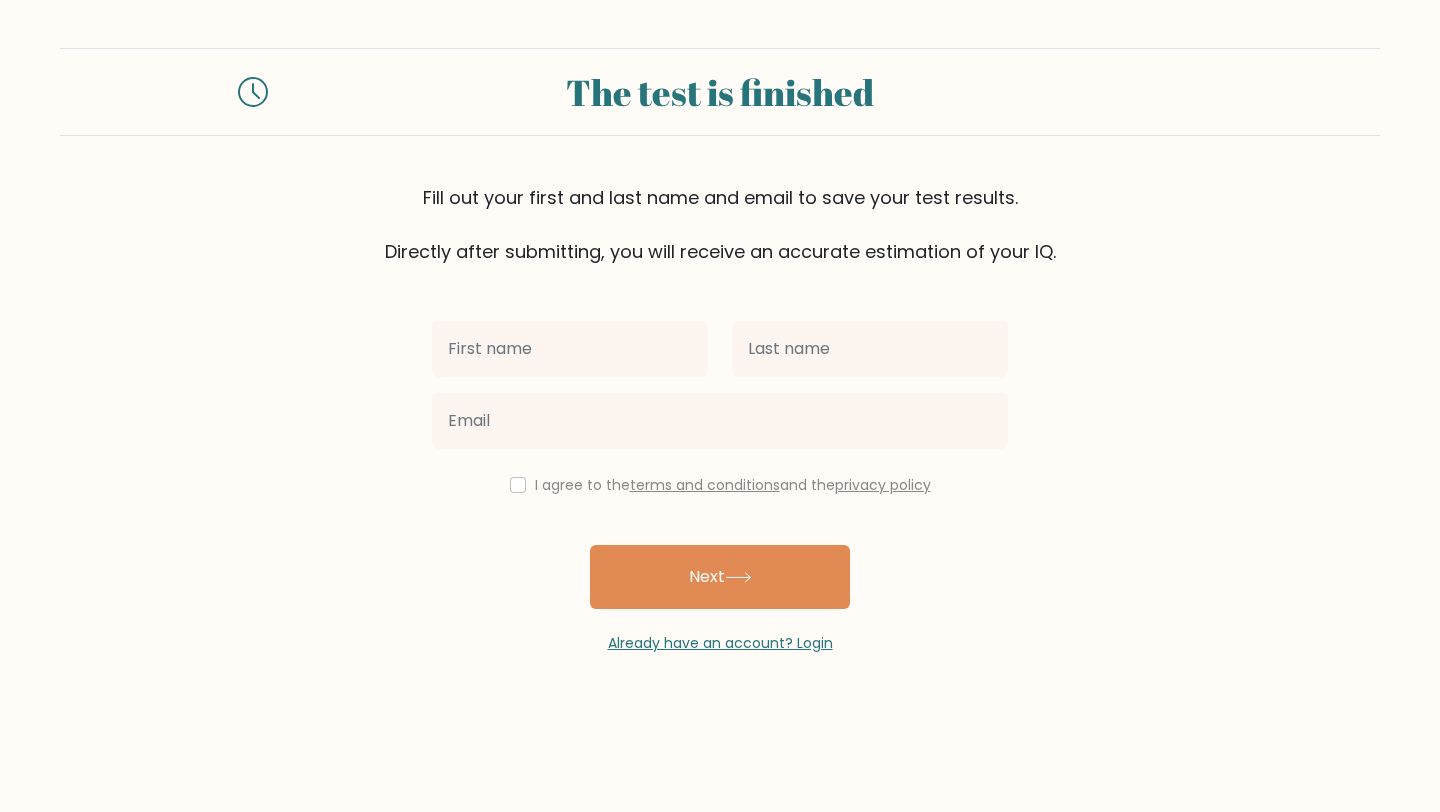 scroll, scrollTop: 0, scrollLeft: 0, axis: both 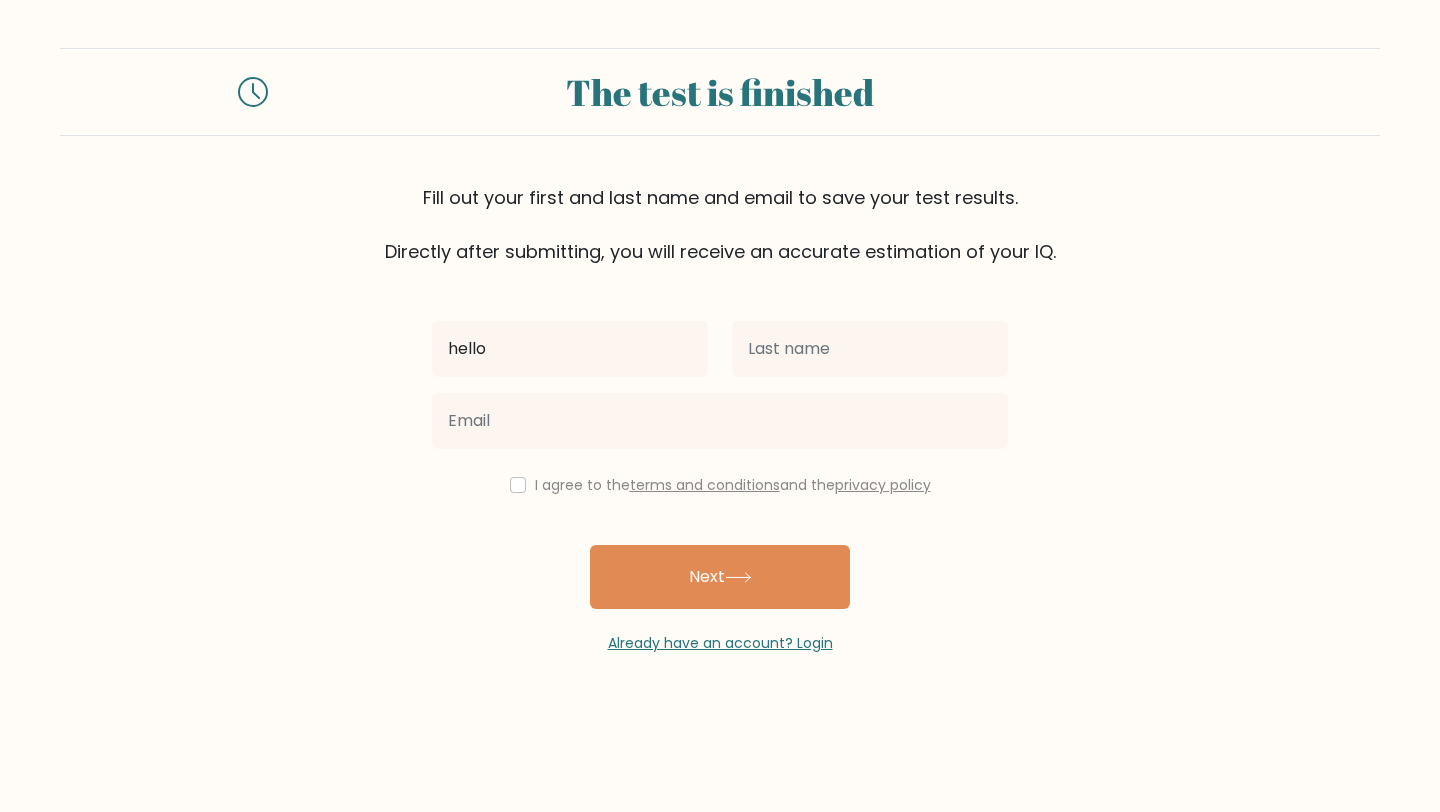 type on "hello" 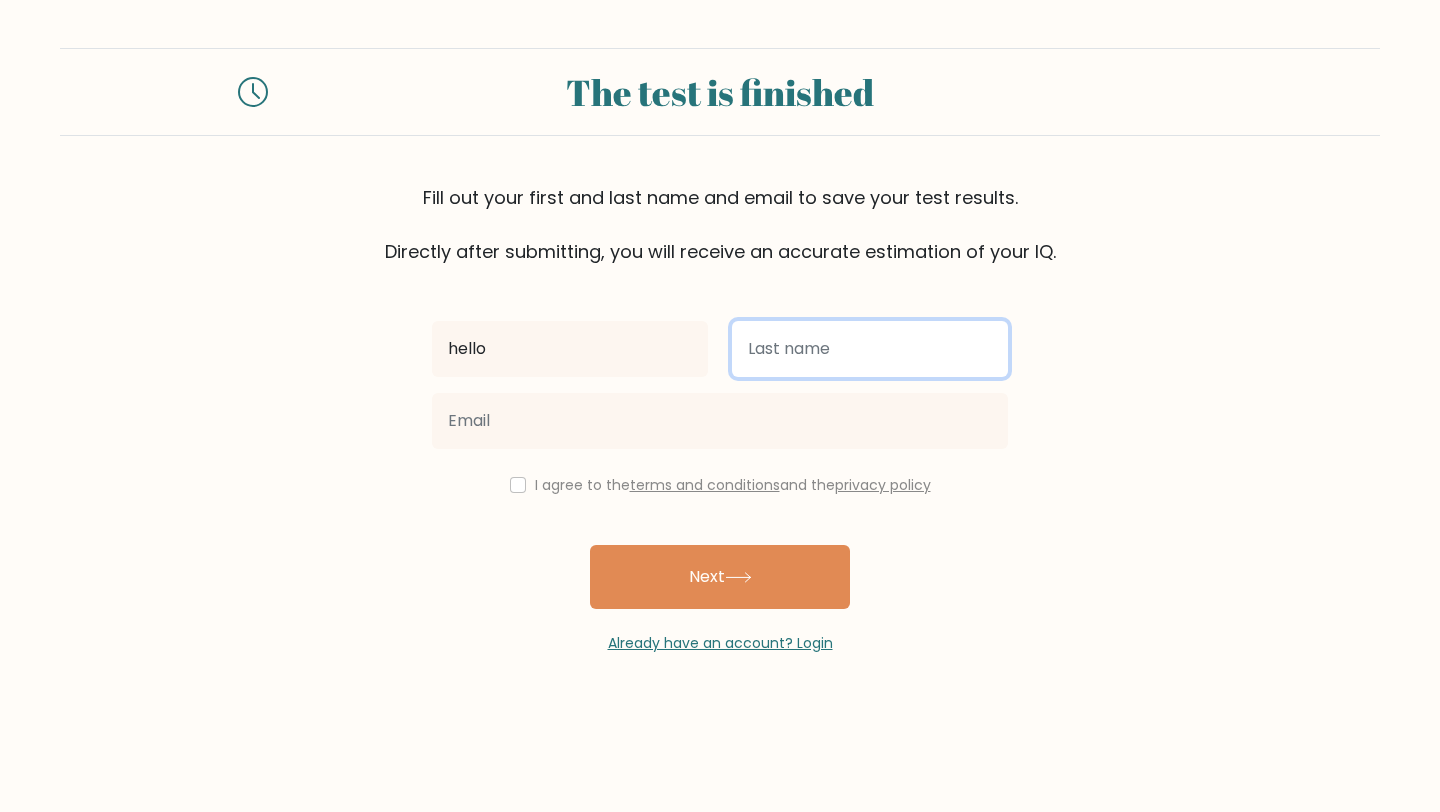 click at bounding box center [870, 349] 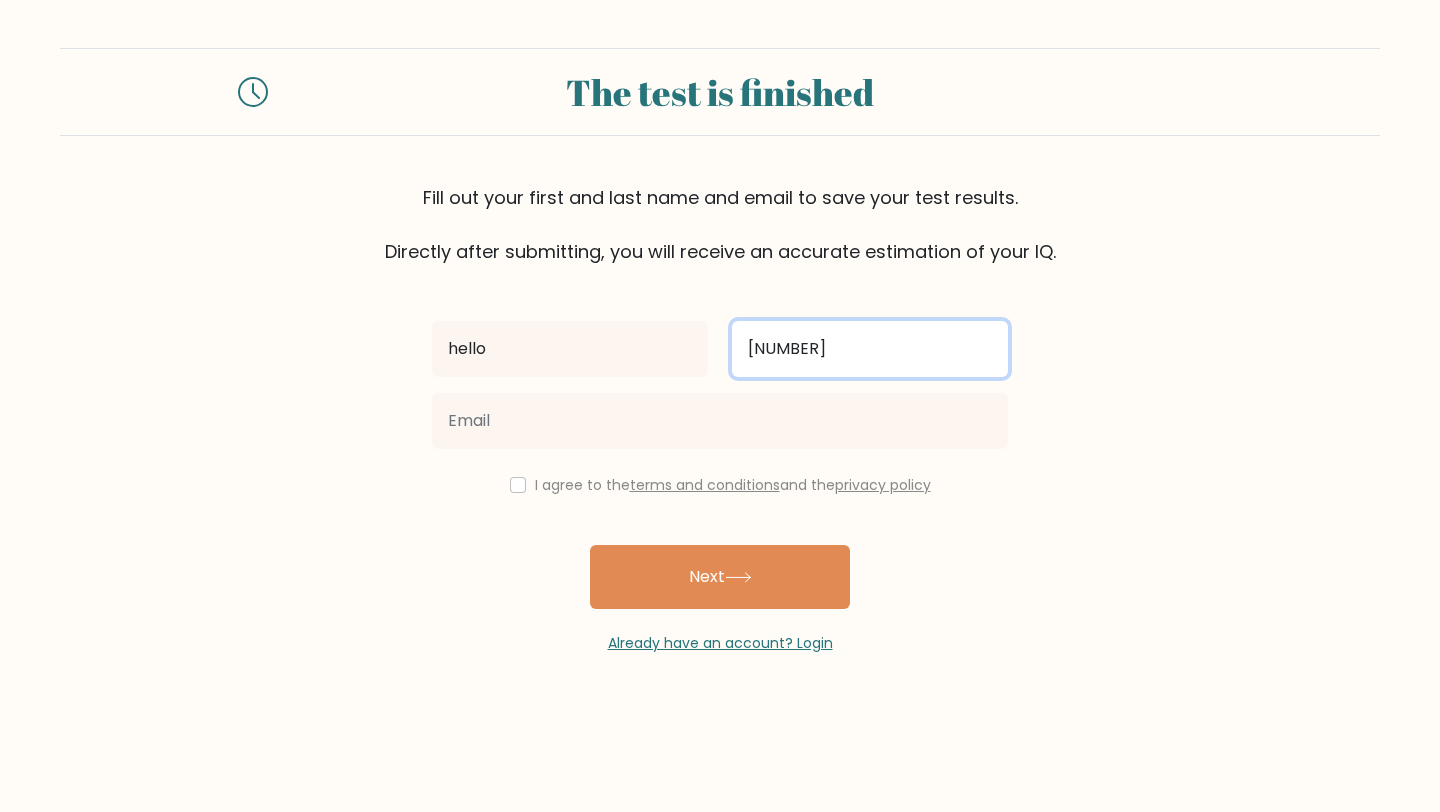 type on "72028" 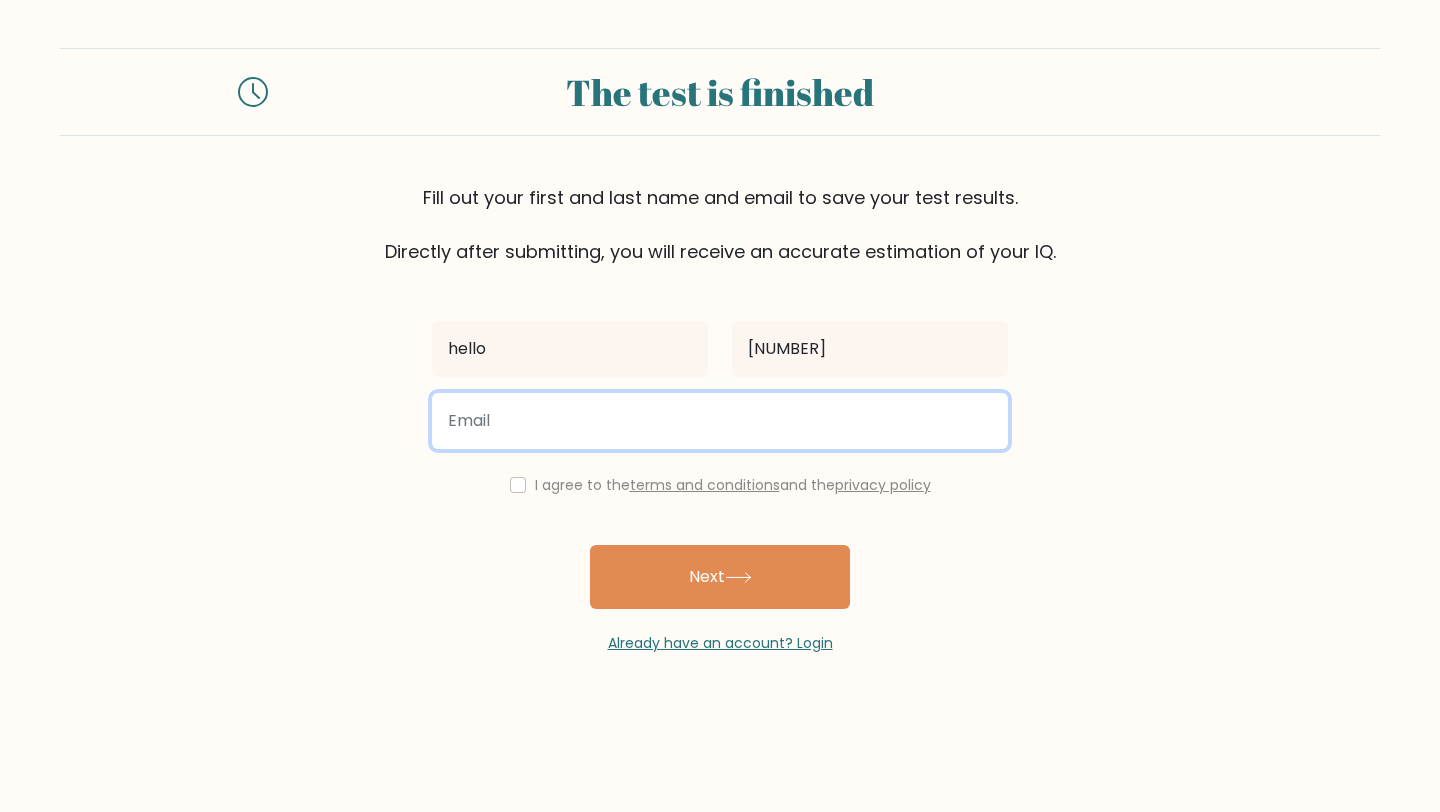 click at bounding box center [720, 421] 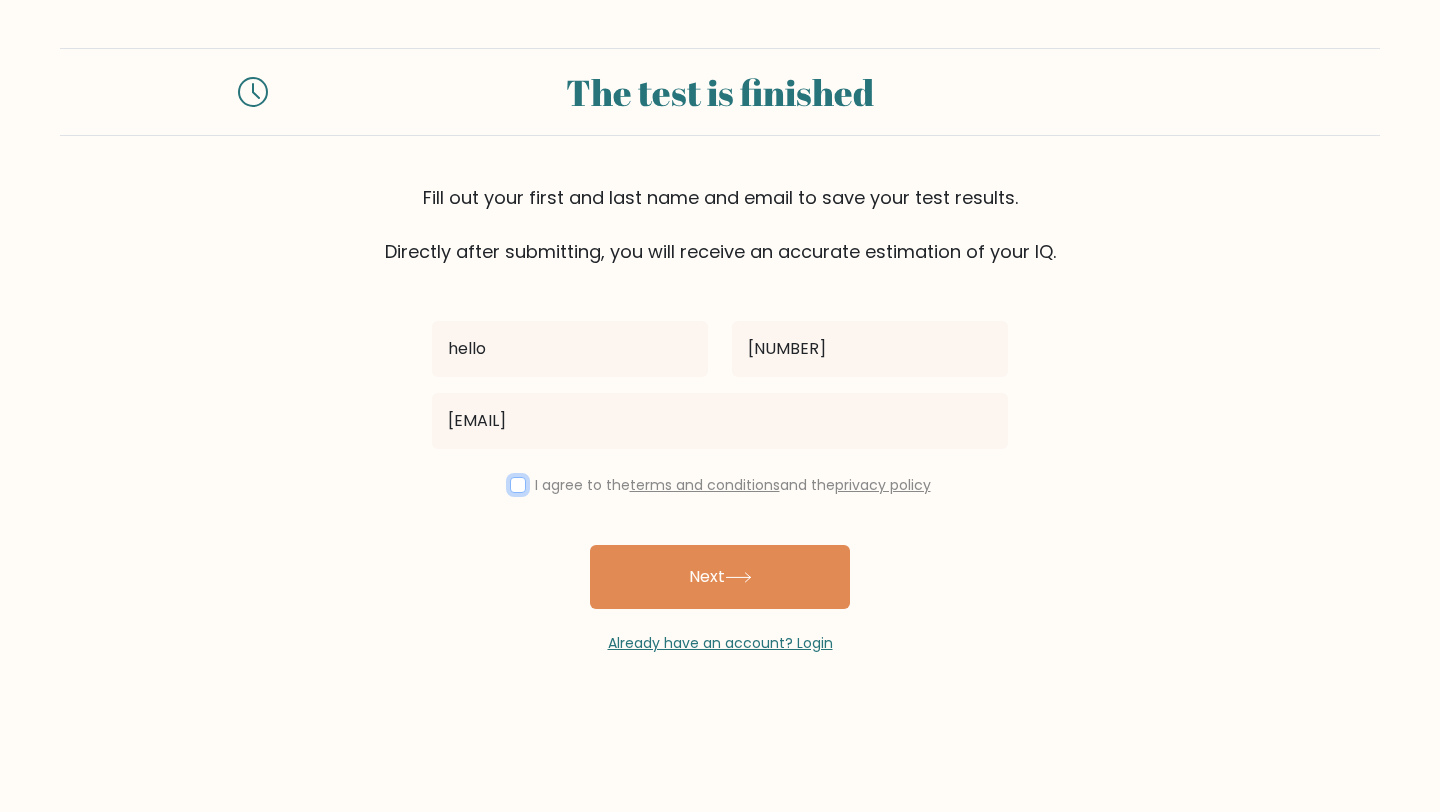 click at bounding box center [518, 485] 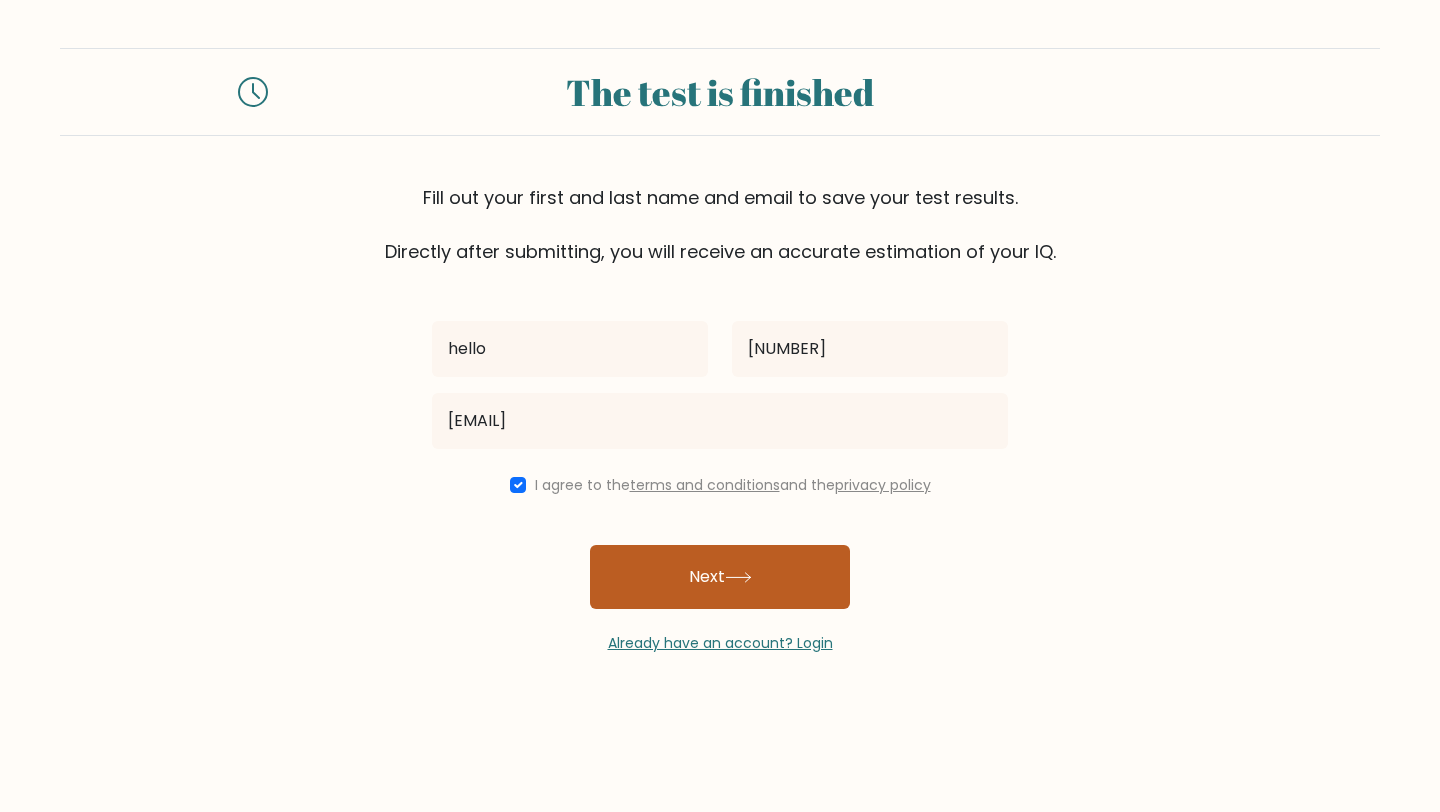 click on "Next" at bounding box center [720, 577] 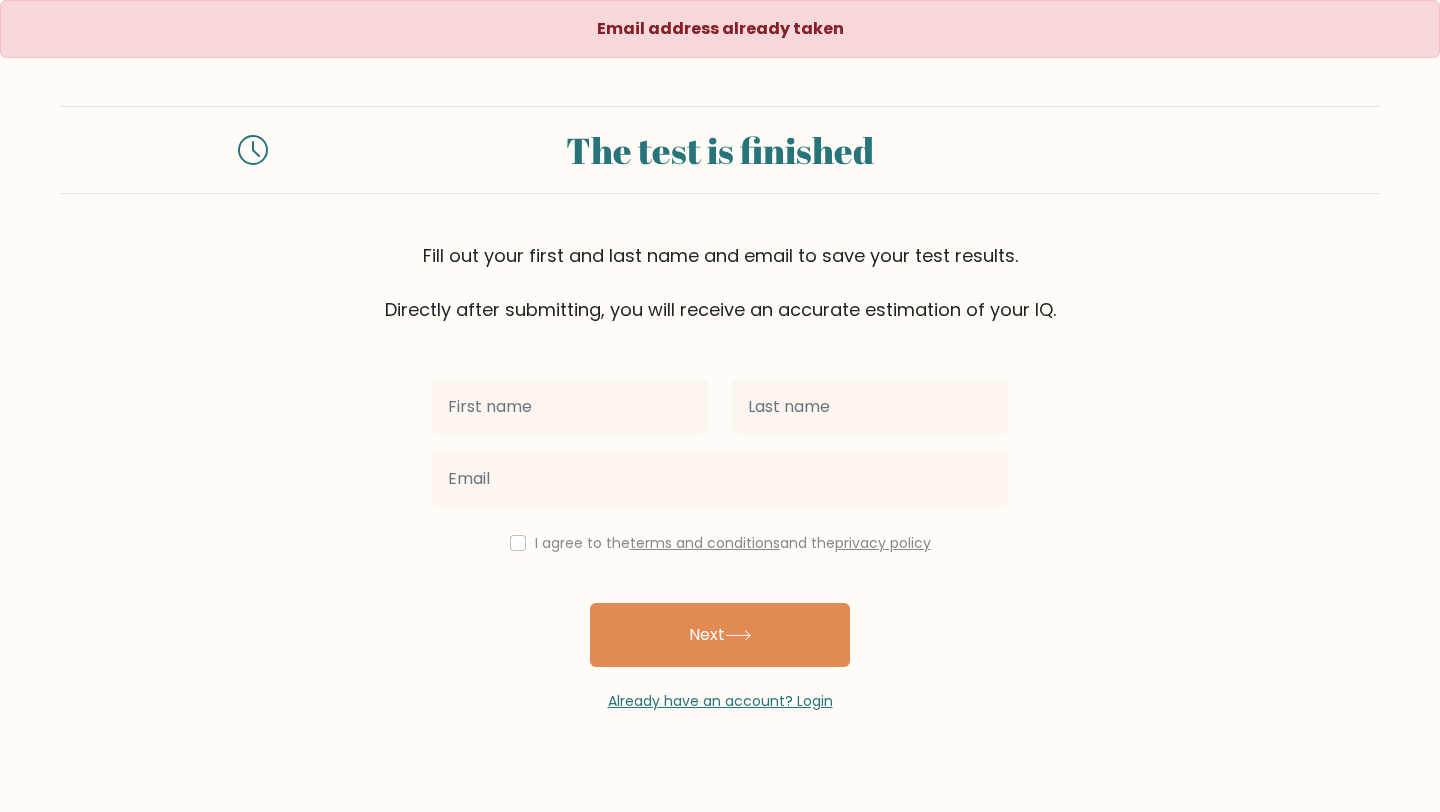 scroll, scrollTop: 0, scrollLeft: 0, axis: both 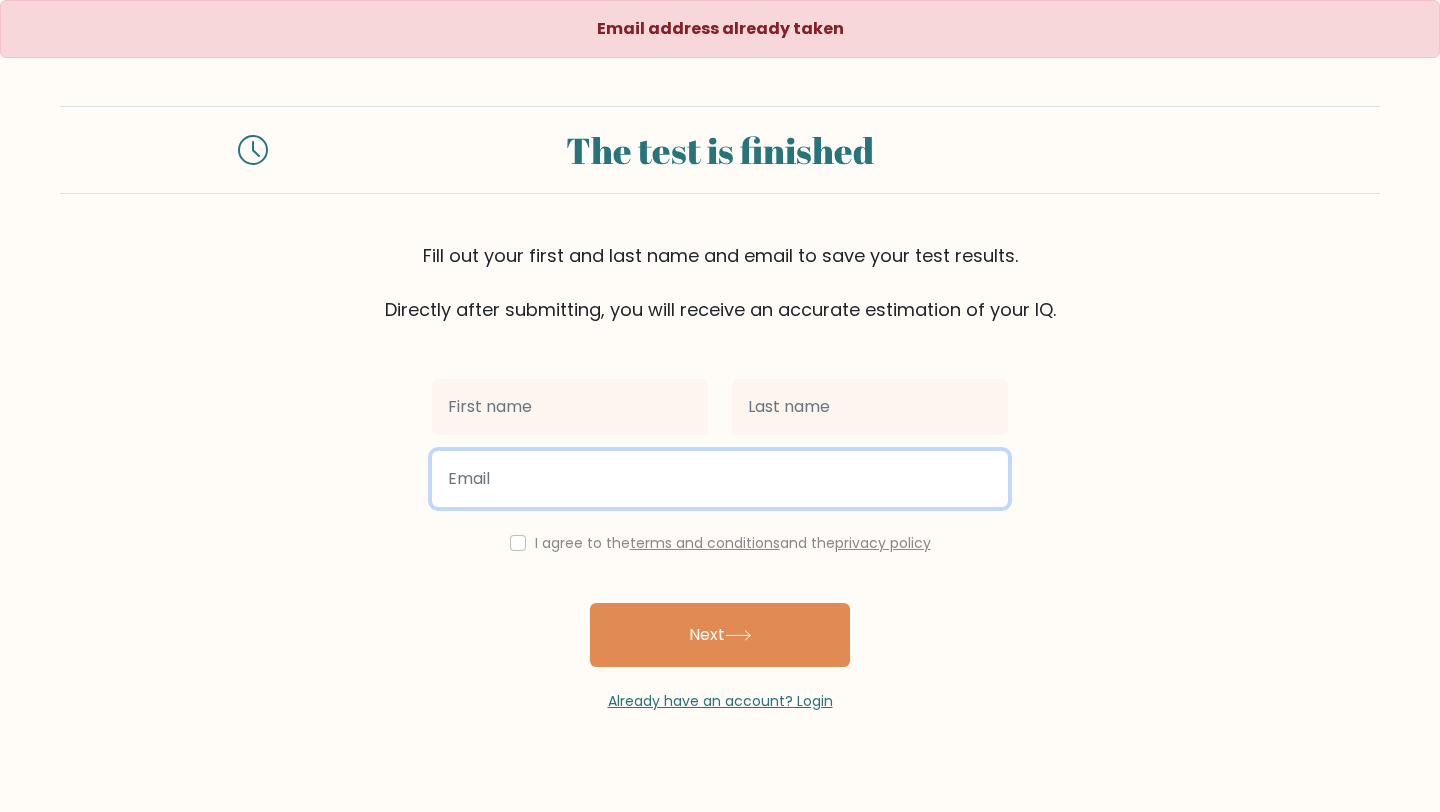 click at bounding box center [720, 479] 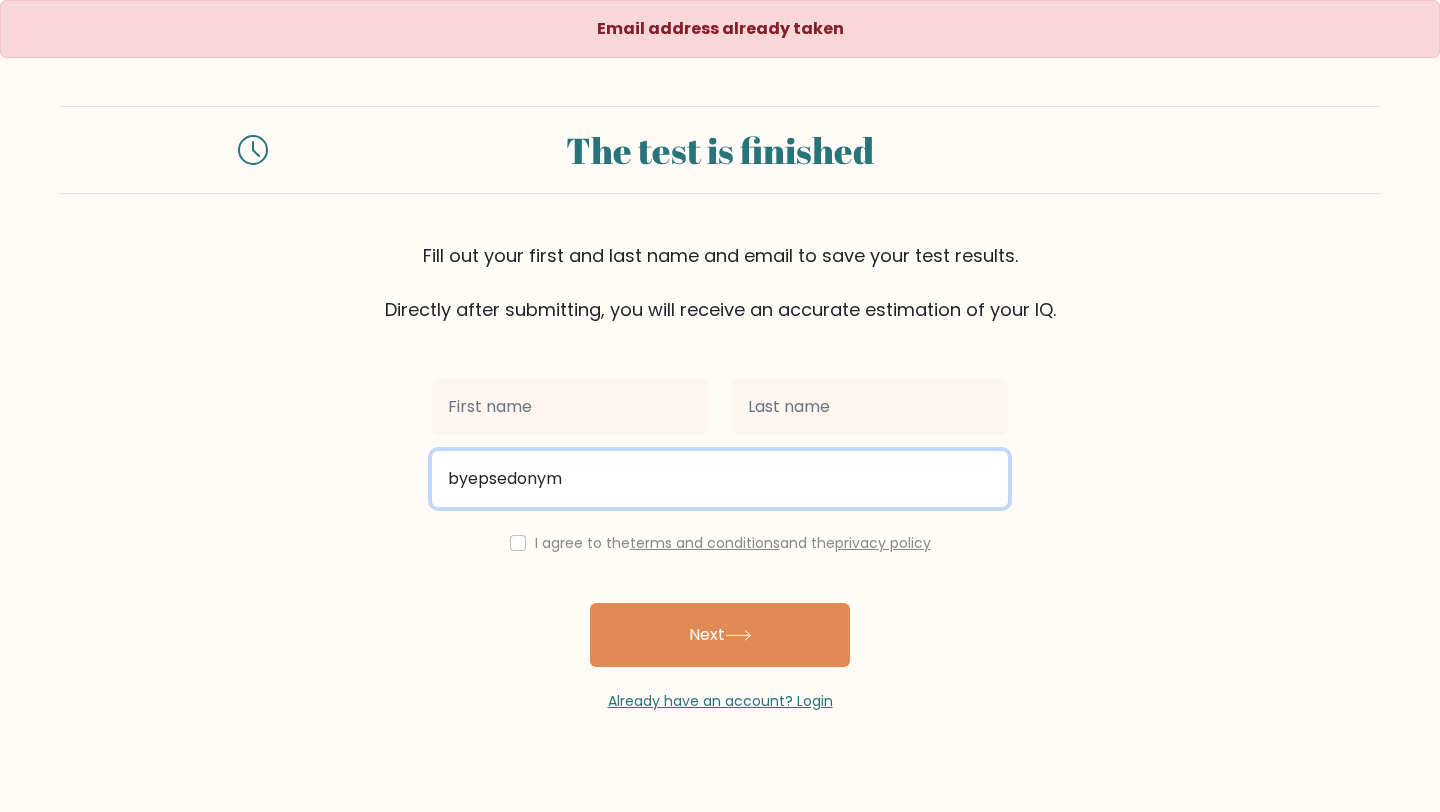click on "byepsedonym" at bounding box center [720, 479] 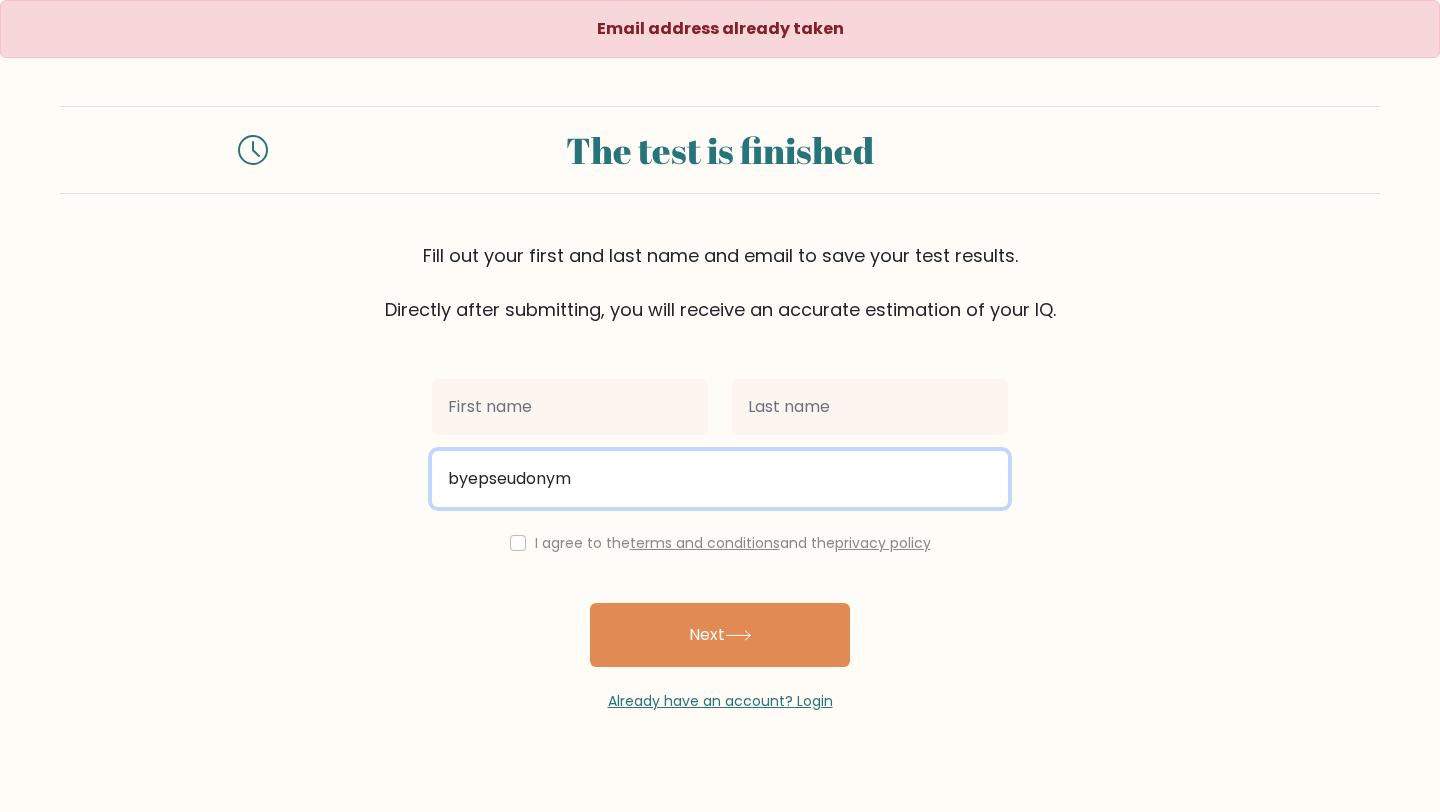 click on "byepseudonym" at bounding box center [720, 479] 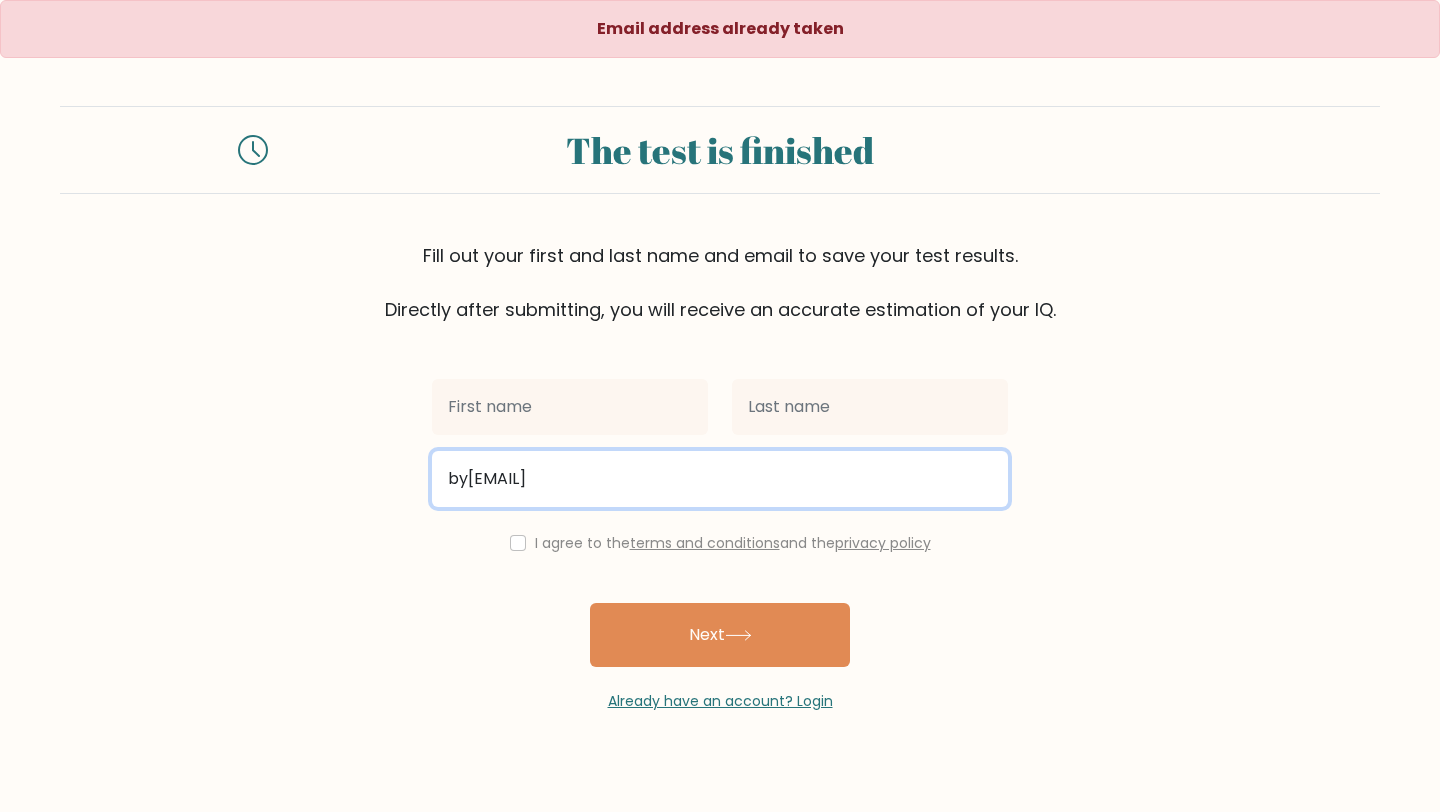 type on "by[EMAIL]" 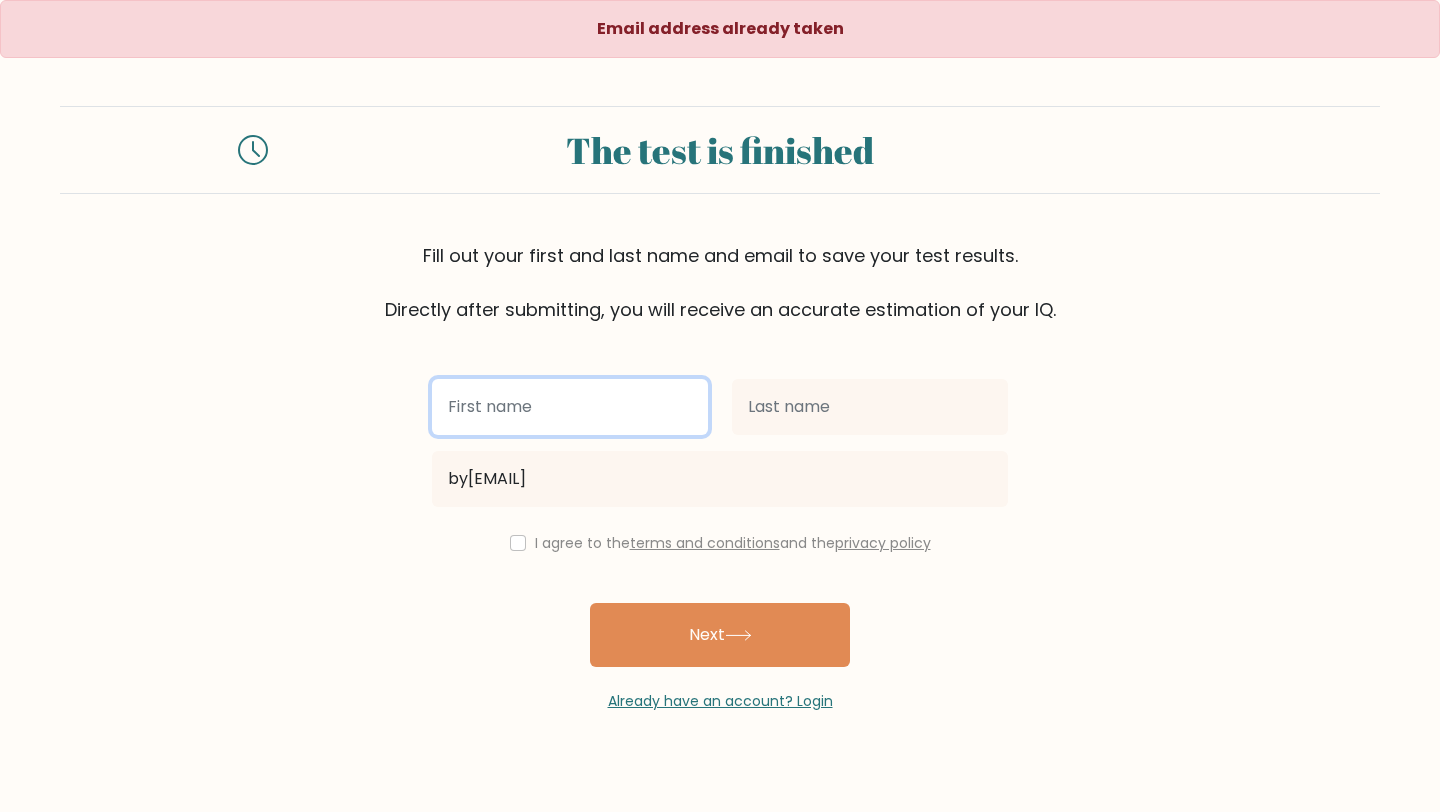 click at bounding box center (570, 407) 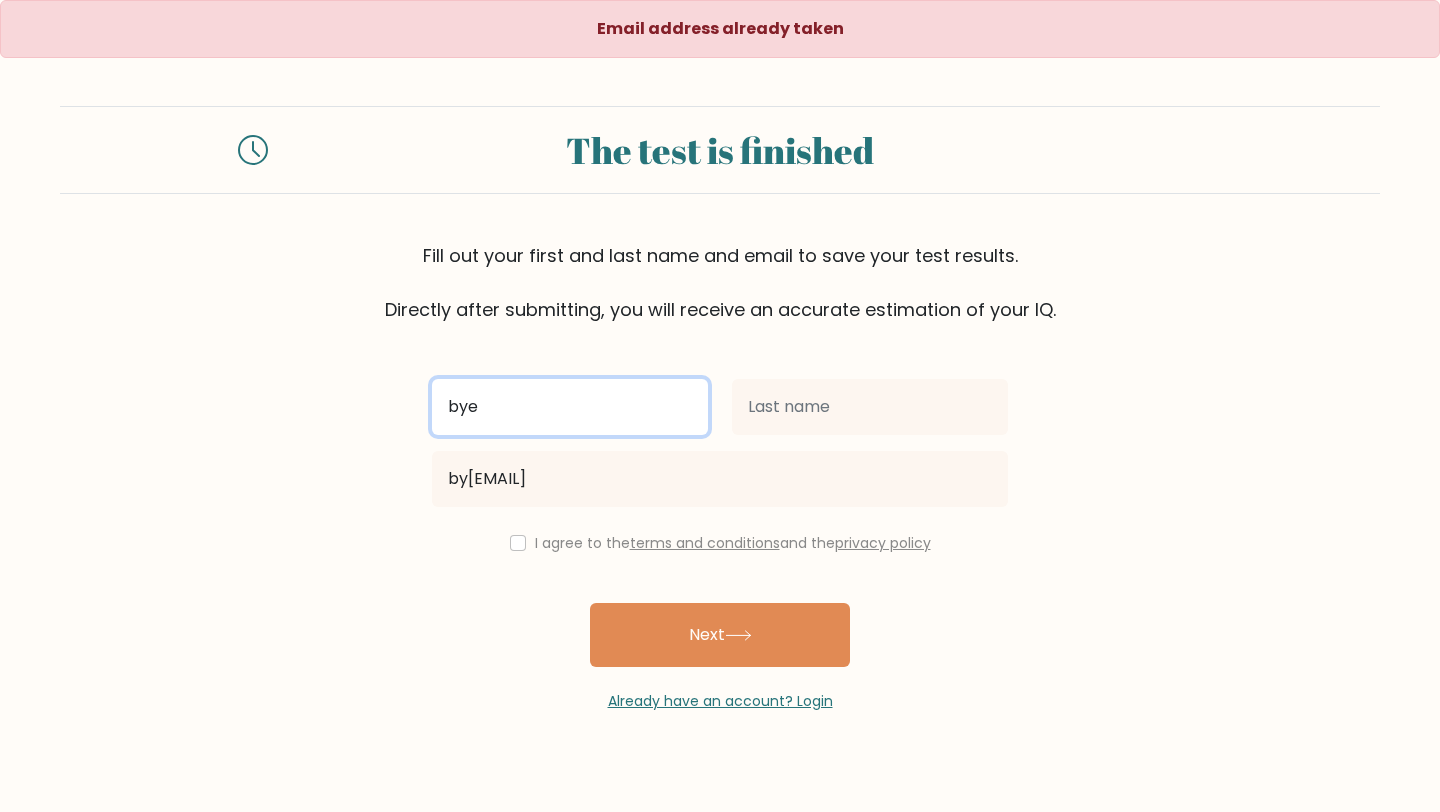 type on "bye" 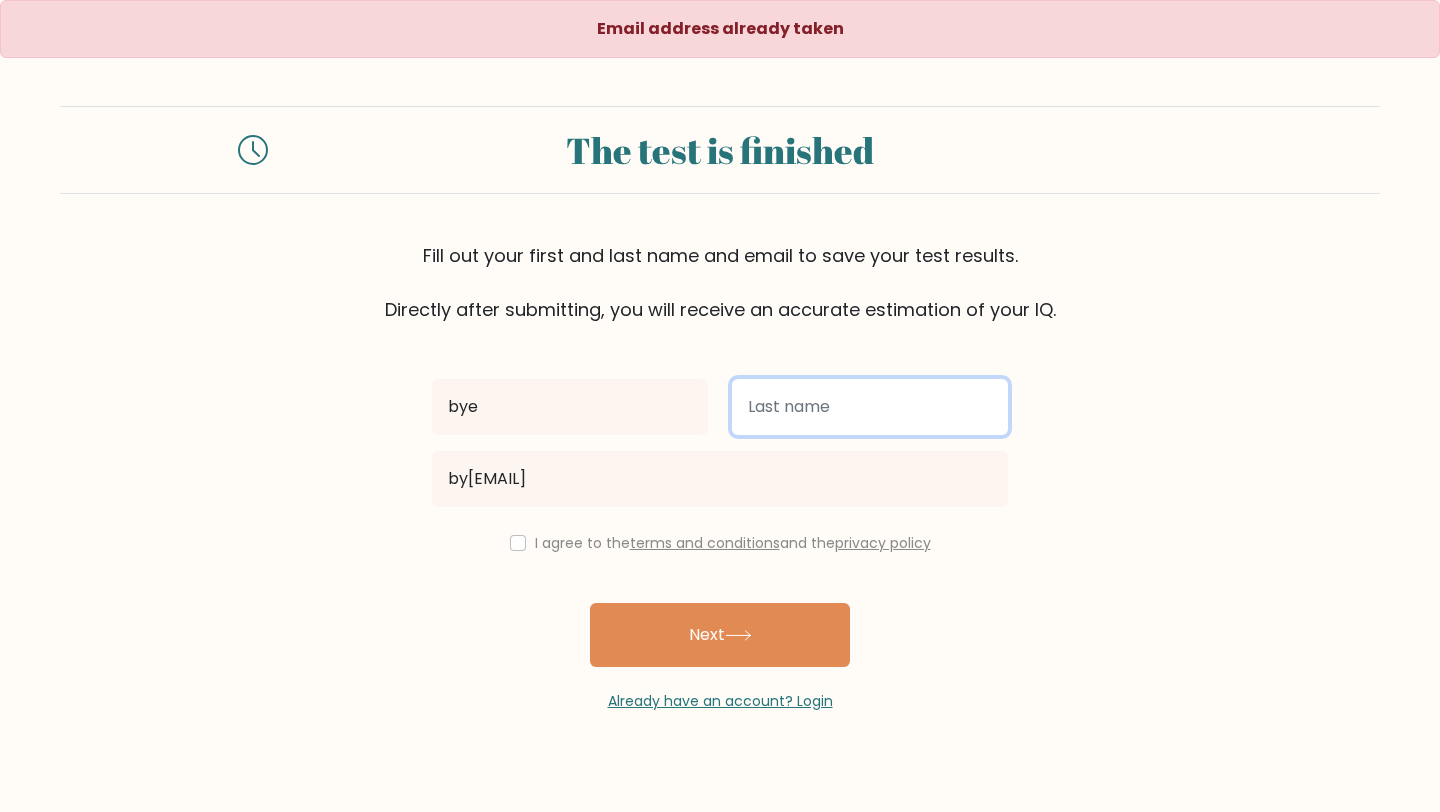click at bounding box center (870, 407) 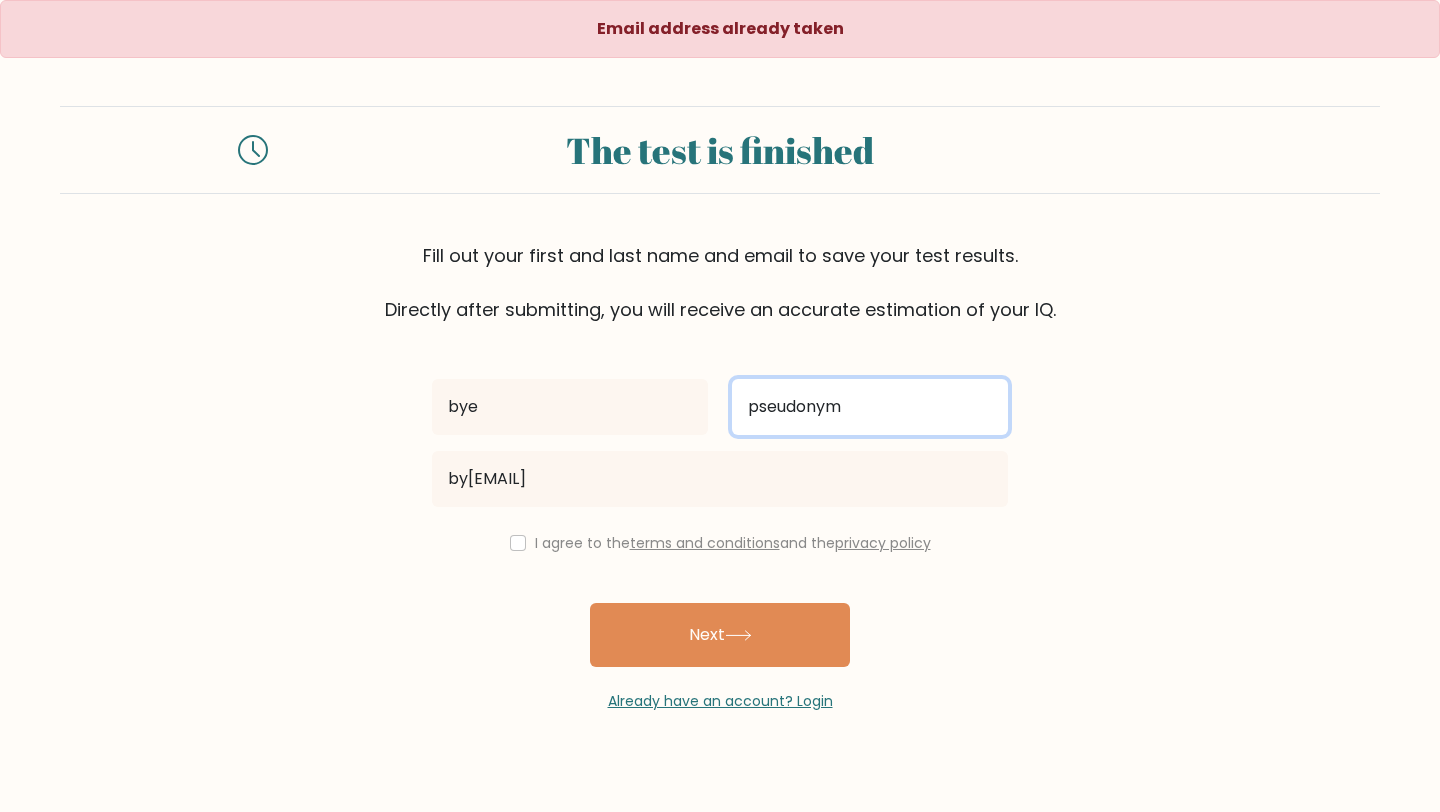 type on "pseudonym" 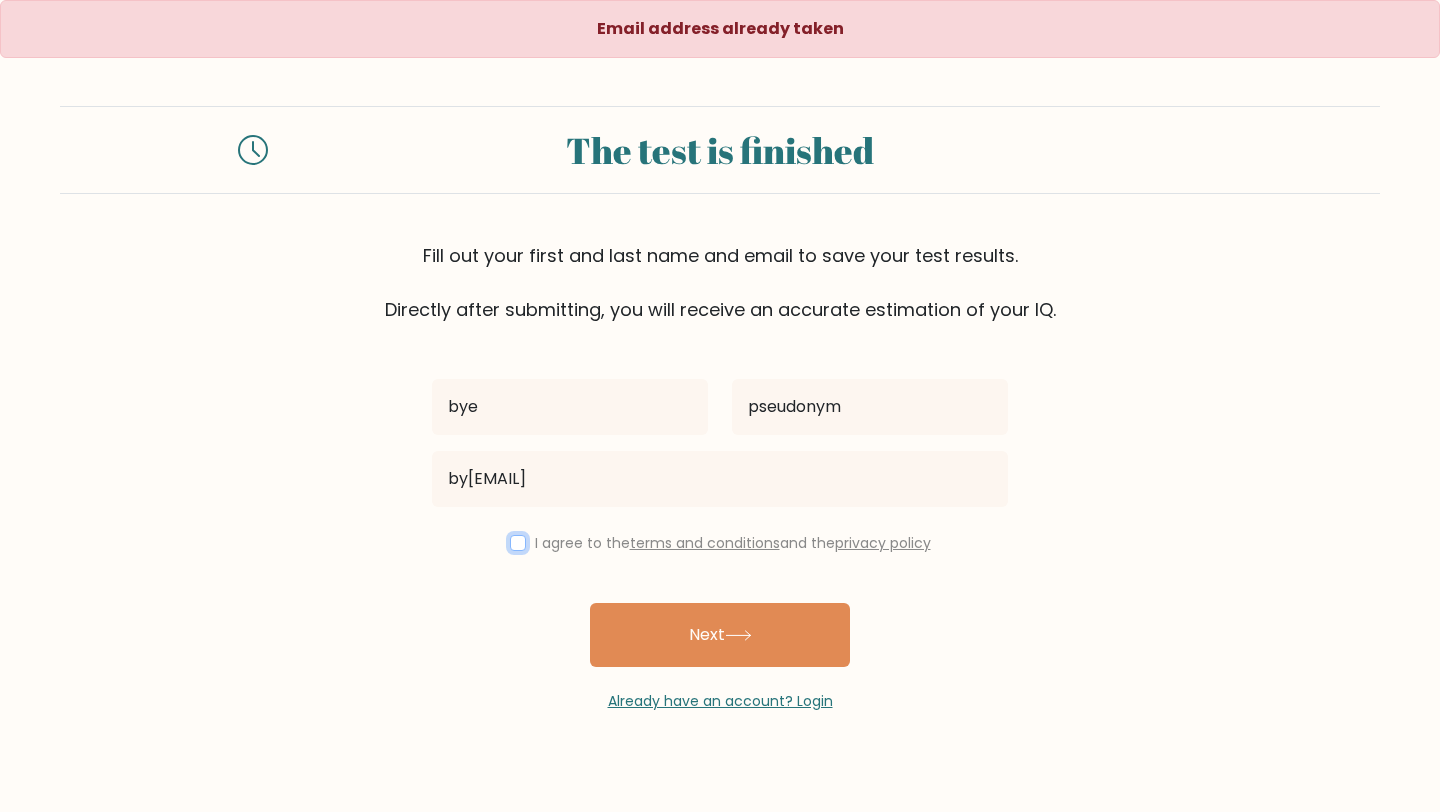 click at bounding box center [518, 543] 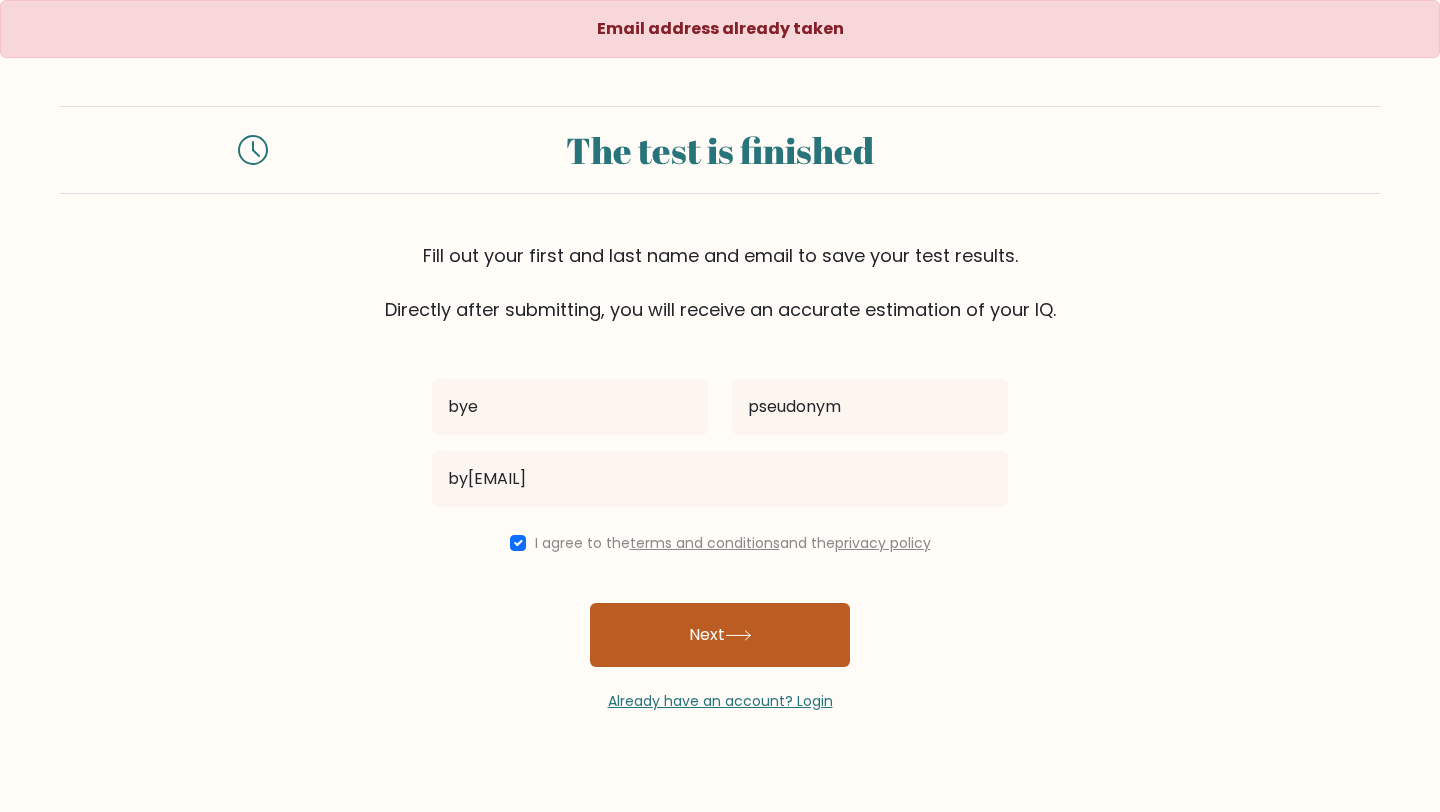 click on "Next" at bounding box center [720, 635] 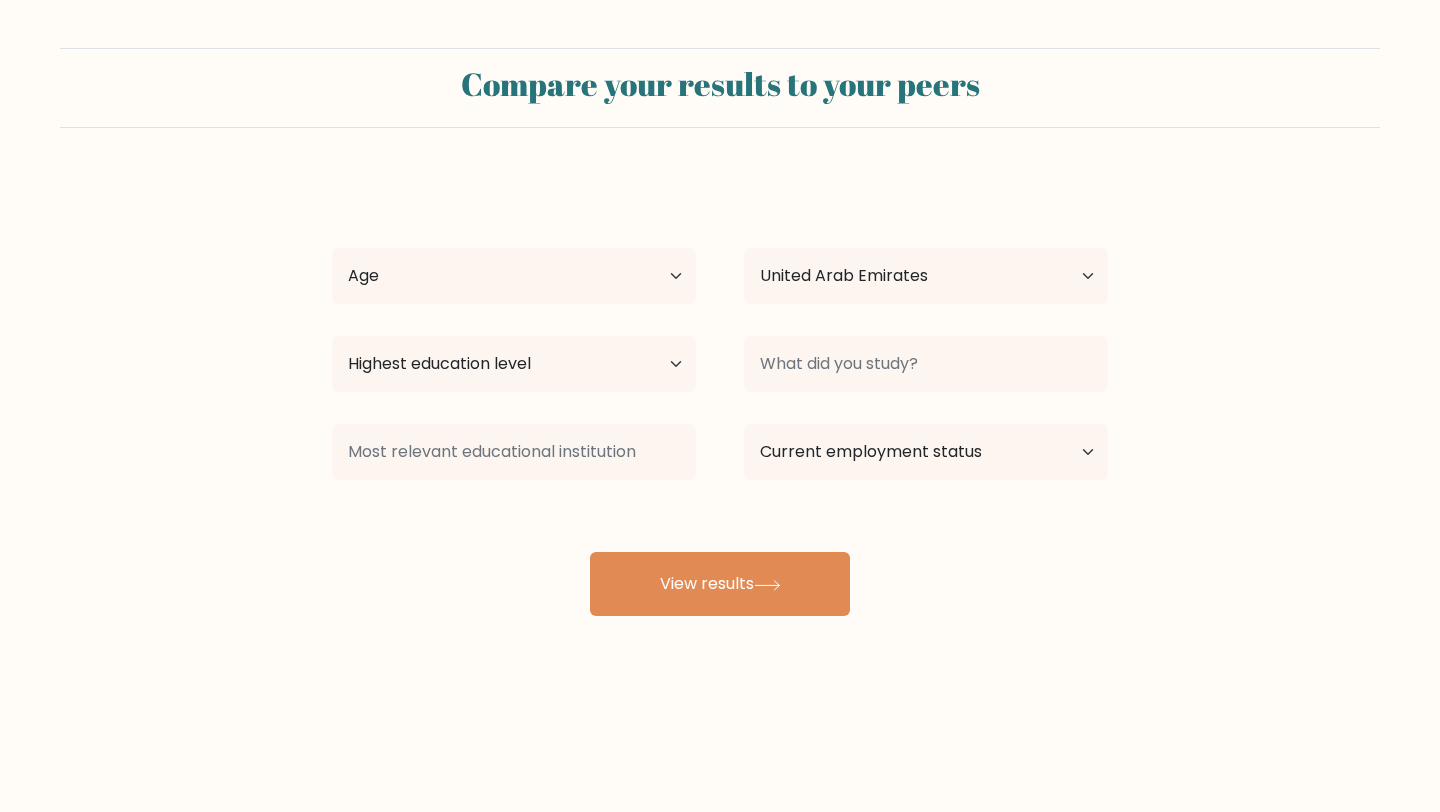 select on "AE" 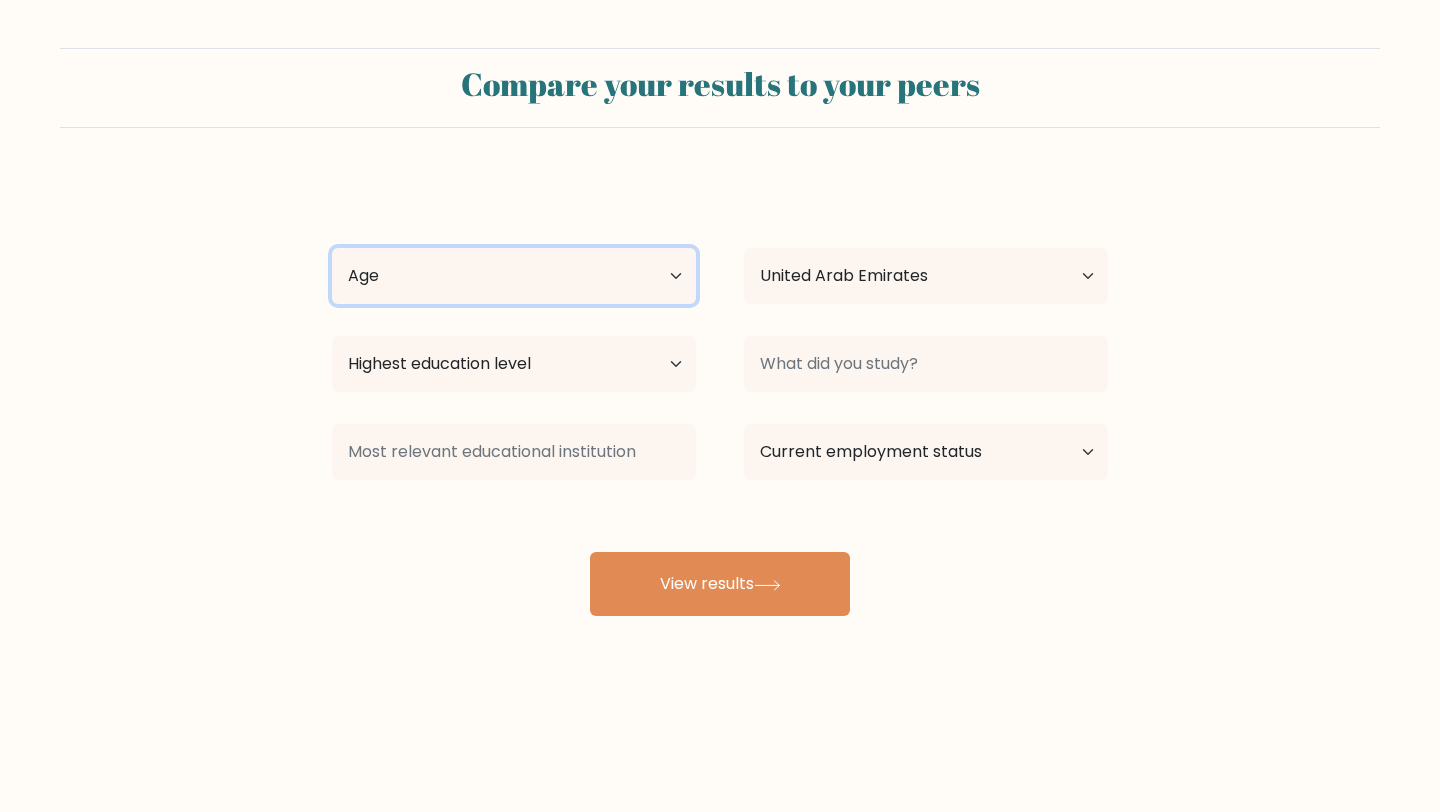 click on "Age
Under 18 years old
18-24 years old
25-34 years old
35-44 years old
45-54 years old
55-64 years old
65 years old and above" at bounding box center [514, 276] 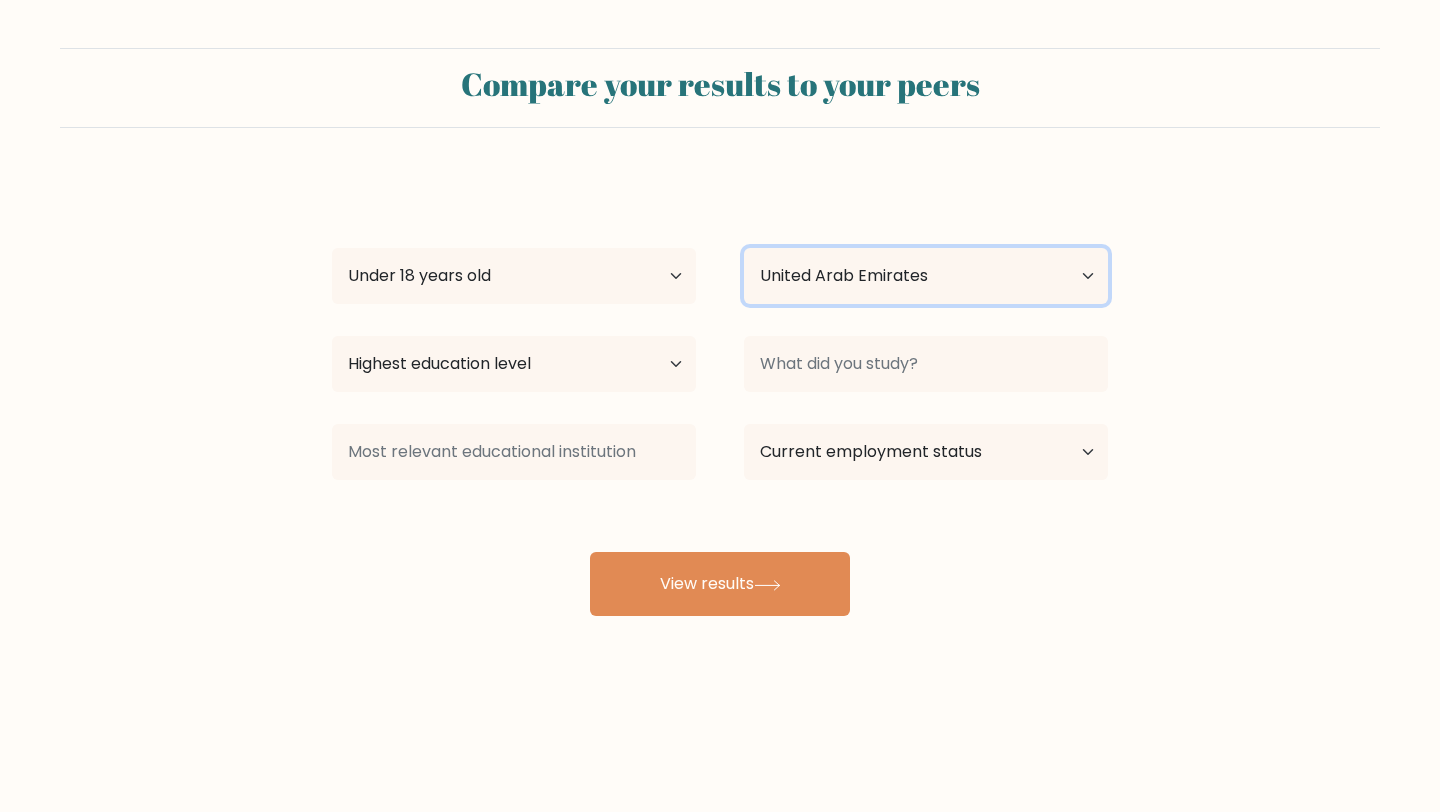 click on "Country
Afghanistan
Albania
Algeria
American Samoa
Andorra
Angola
Anguilla
Antarctica
Antigua and Barbuda
Argentina
Armenia
Aruba
Australia
Austria
Azerbaijan
Bahamas
Bahrain
Bangladesh
Barbados
Belarus
Belgium
Belize
Benin
Bermuda
Bhutan
Bolivia
Bonaire, Sint Eustatius and Saba
Bosnia and Herzegovina
Botswana
Bouvet Island
Brazil
British Indian Ocean Territory
Brunei
Bulgaria
Burkina Faso
Burundi
Cabo Verde
Cambodia
Cameroon
Canada
Cayman Islands
Central African Republic
Chad
Chile
China
Christmas Island
Cocos (Keeling) Islands
Colombia
Comoros
Congo
Congo (the Democratic Republic of the)
Cook Islands
Costa Rica
Côte d'Ivoire
Croatia
Cuba" at bounding box center [926, 276] 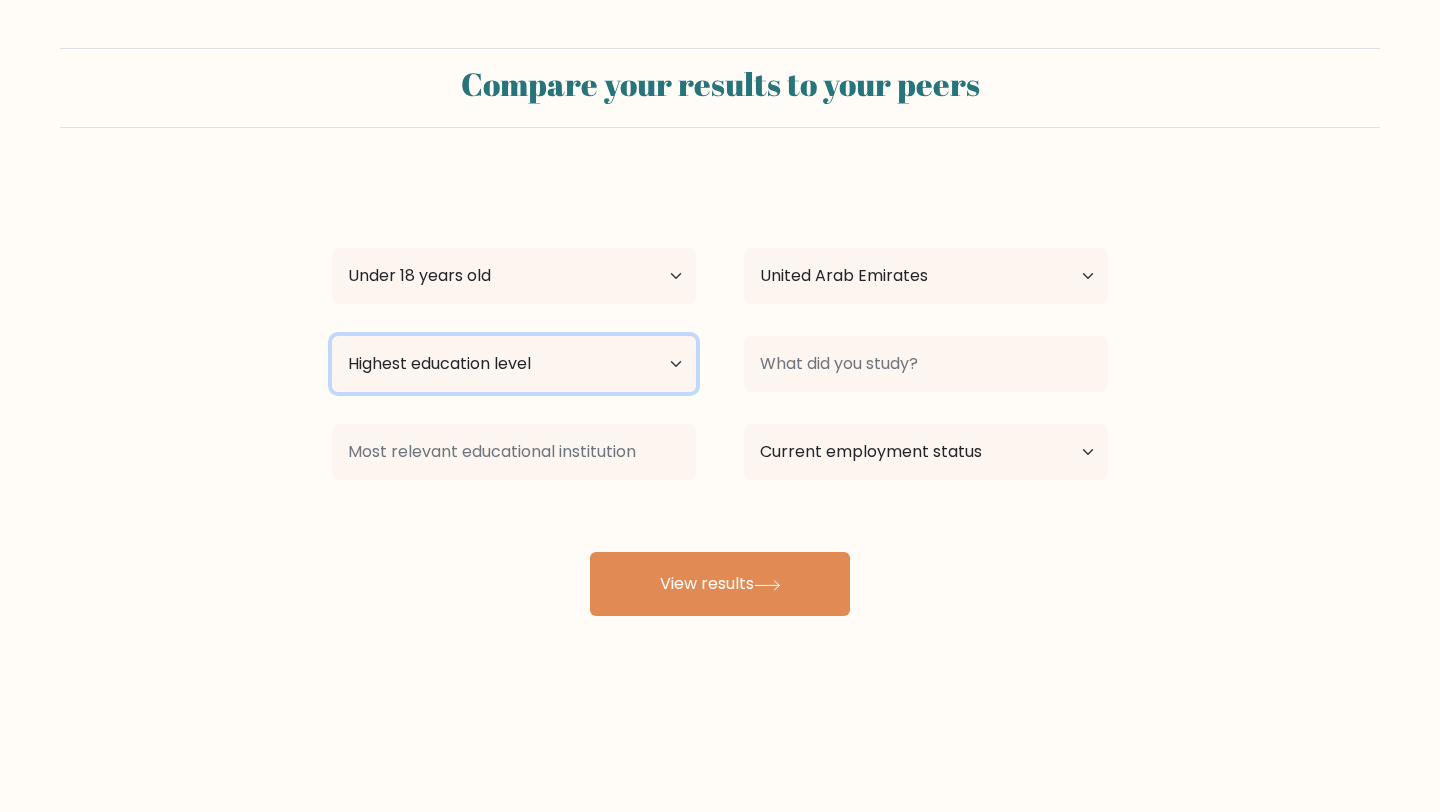 click on "Highest education level
No schooling
Primary
Lower Secondary
Upper Secondary
Occupation Specific
Bachelor's degree
Master's degree
Doctoral degree" at bounding box center [514, 364] 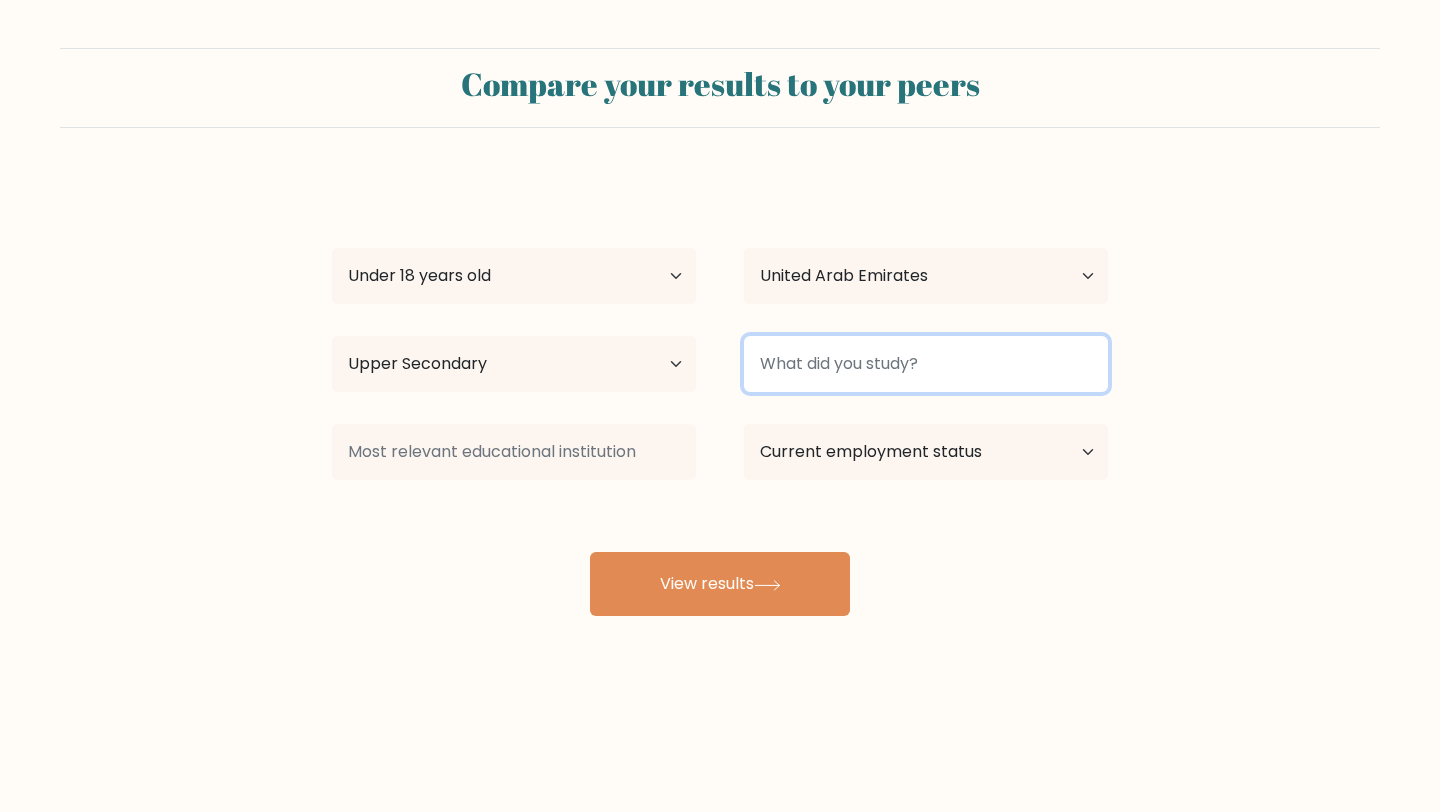 click at bounding box center (926, 364) 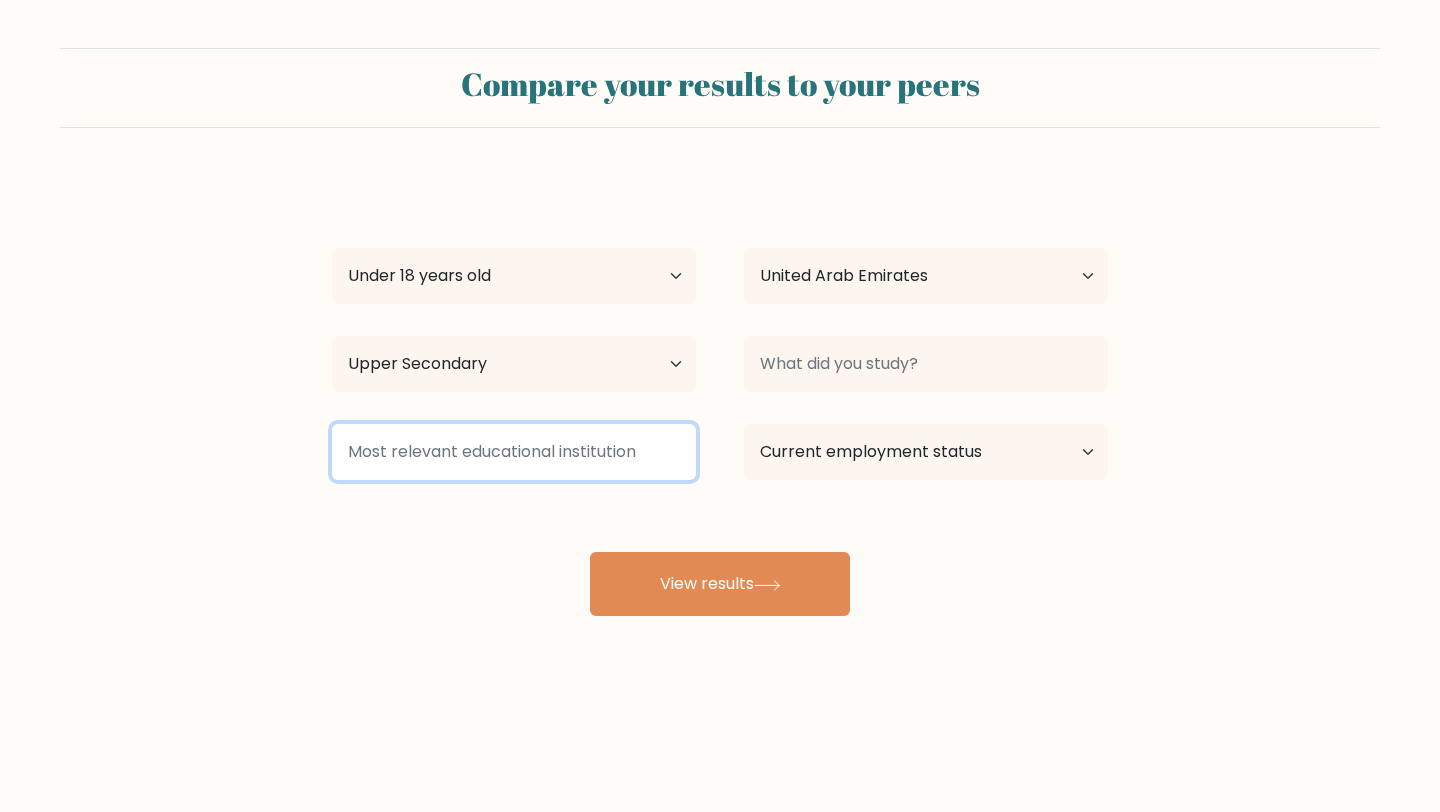 click at bounding box center [514, 452] 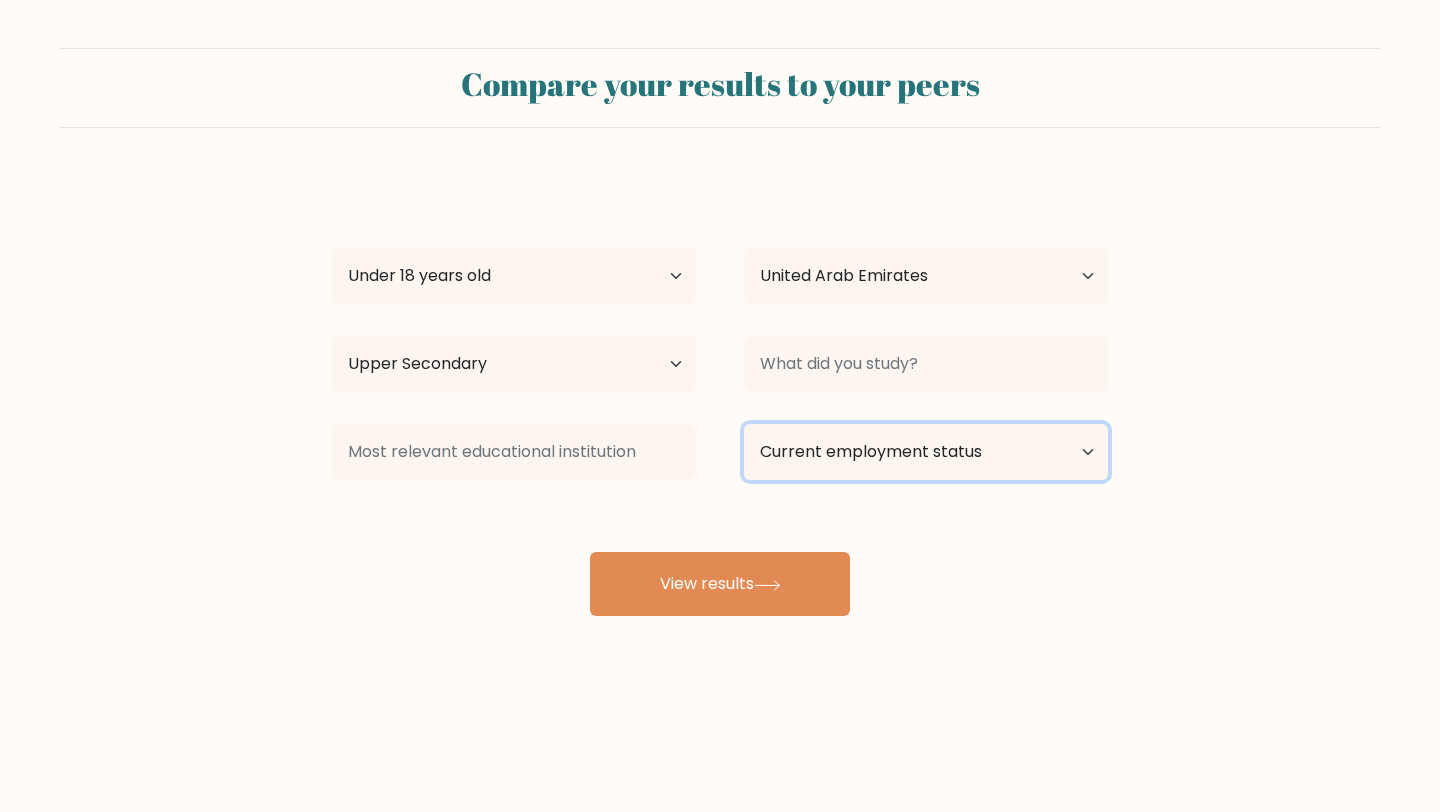 click on "Current employment status
Employed
Student
Retired
Other / prefer not to answer" at bounding box center (926, 452) 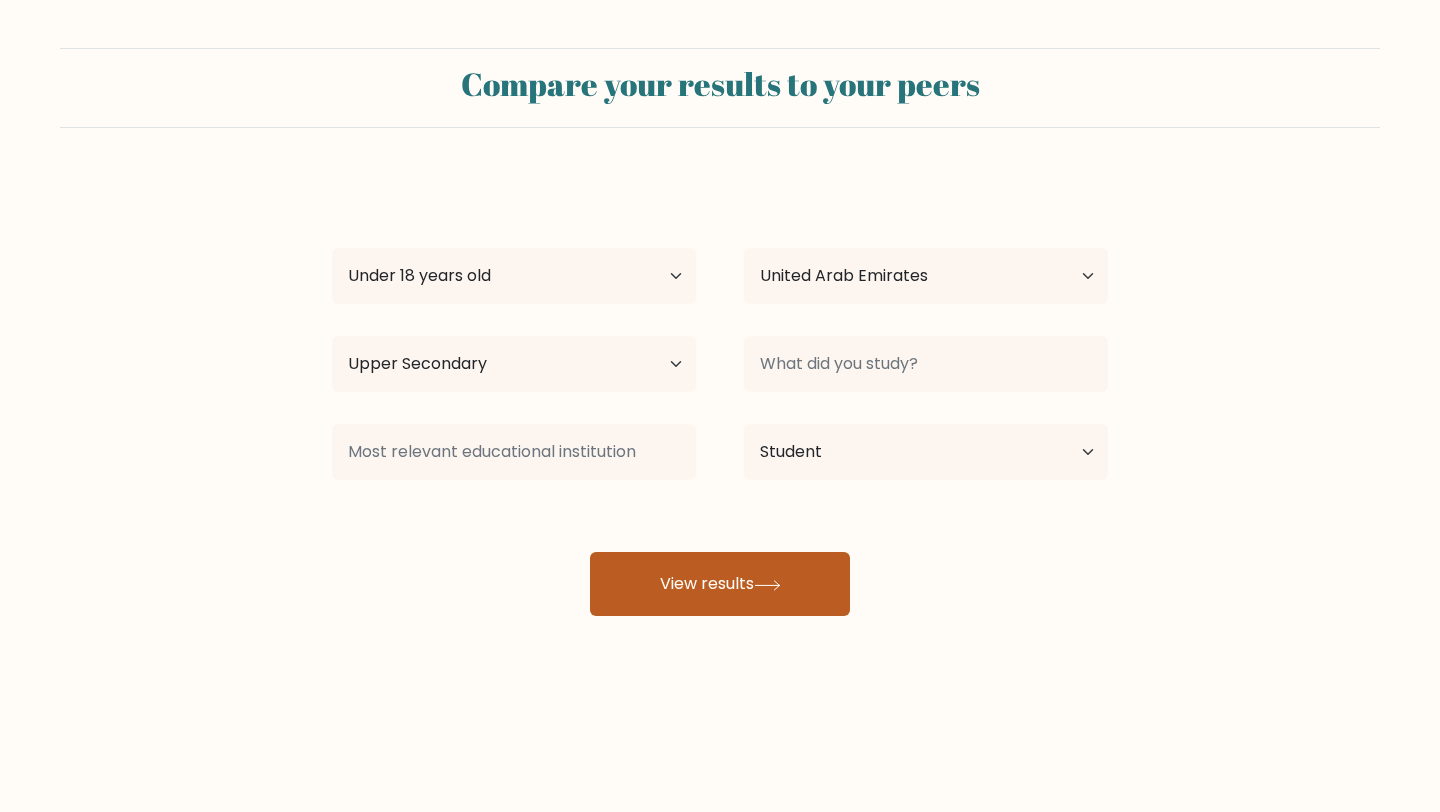 click on "View results" at bounding box center (720, 584) 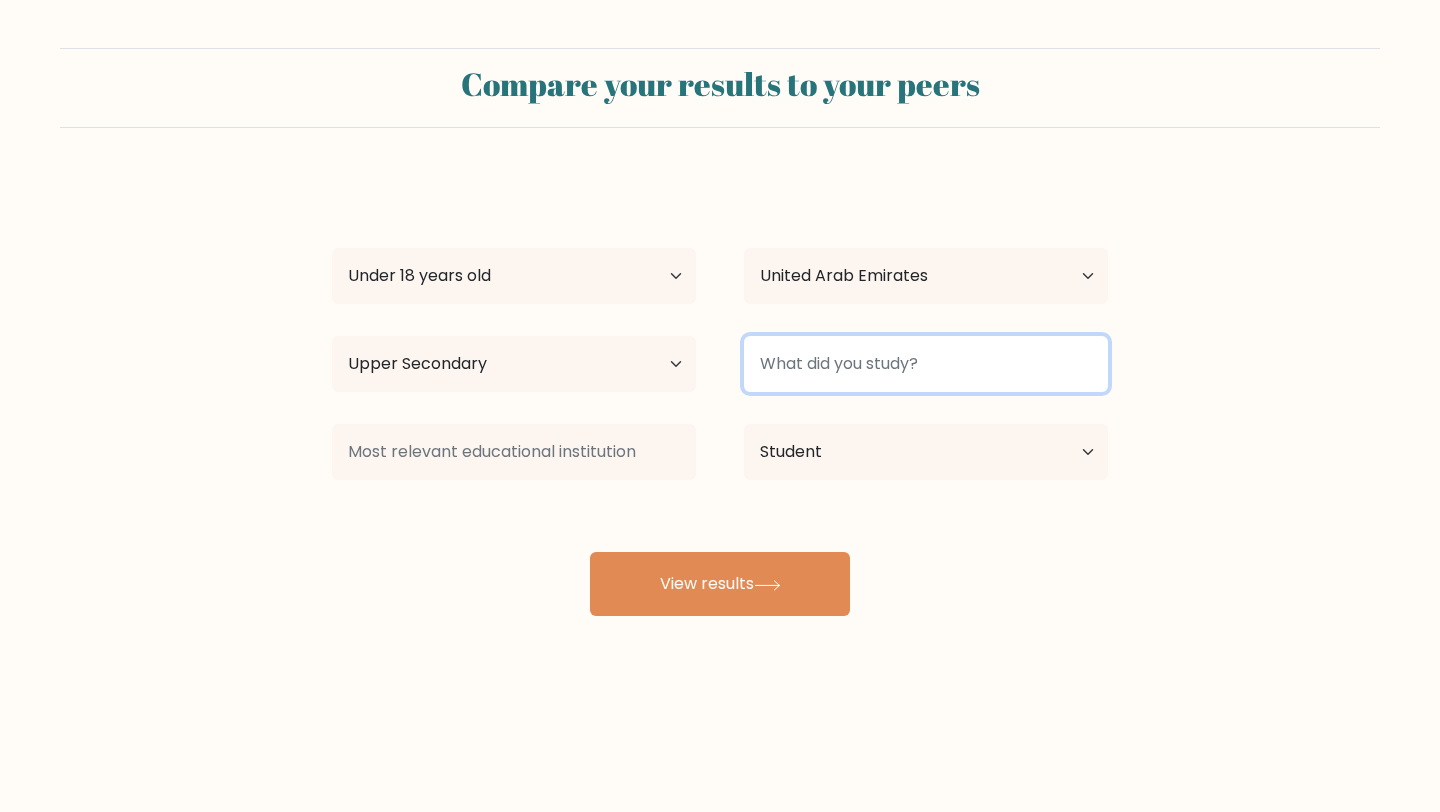 click at bounding box center (926, 364) 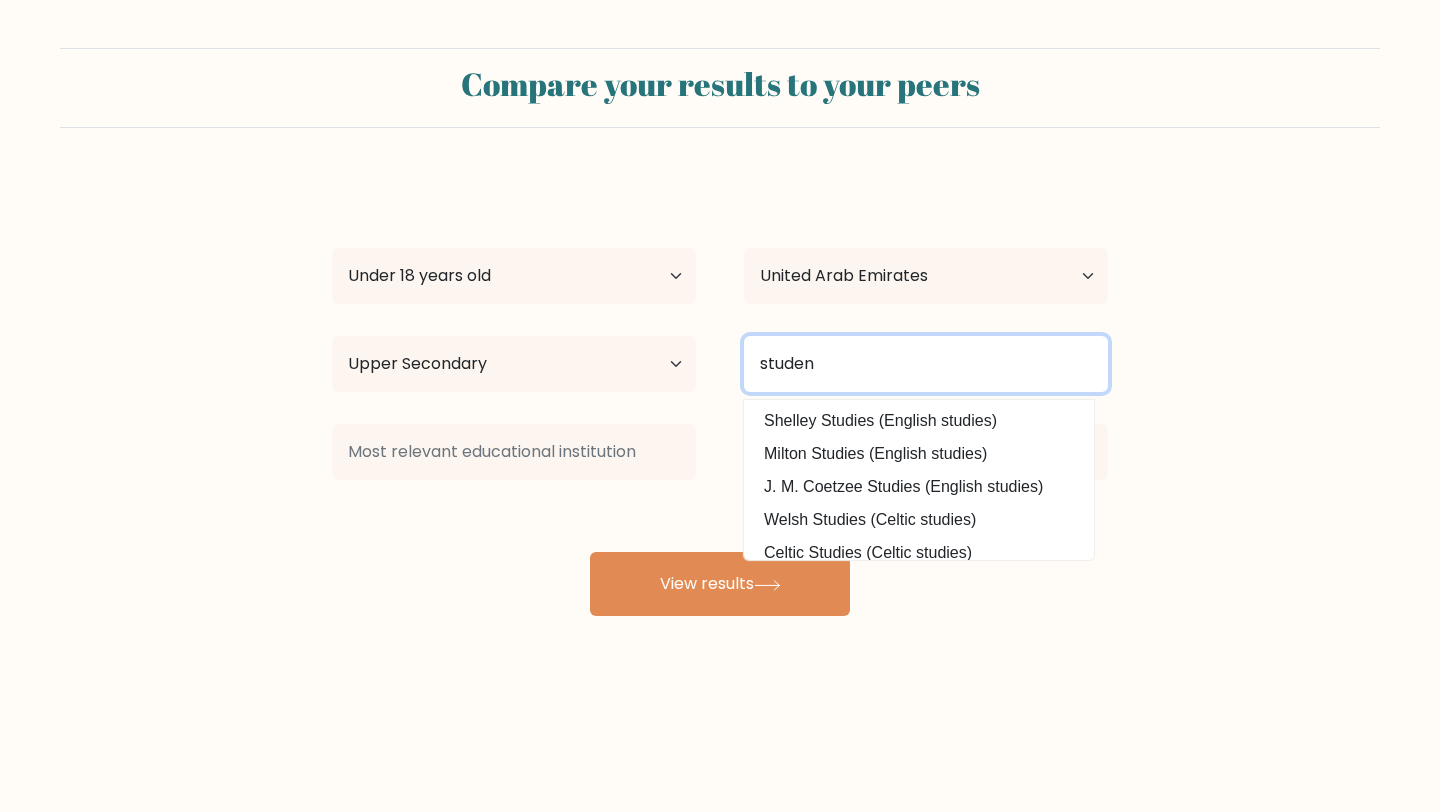 type on "student" 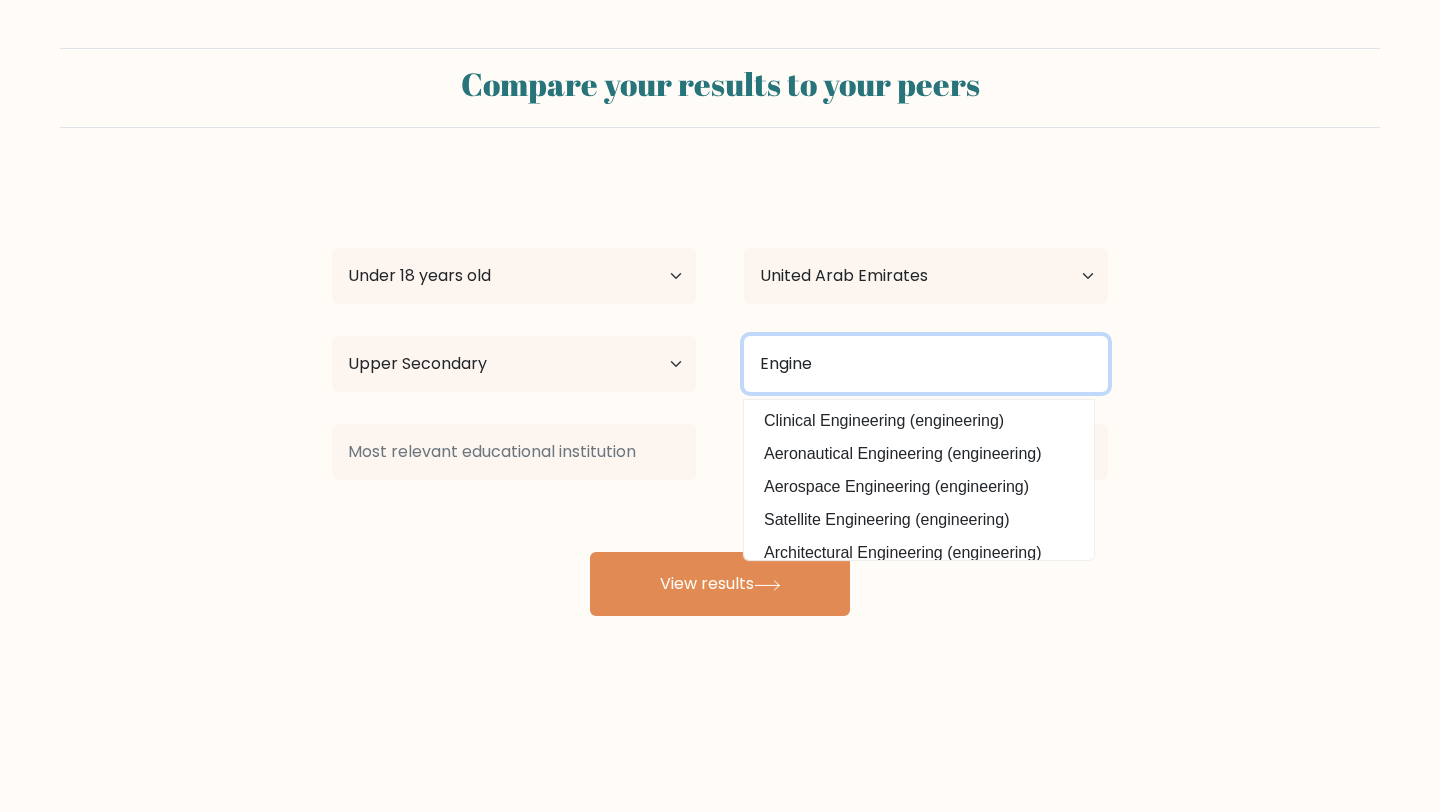 type on "Enginee" 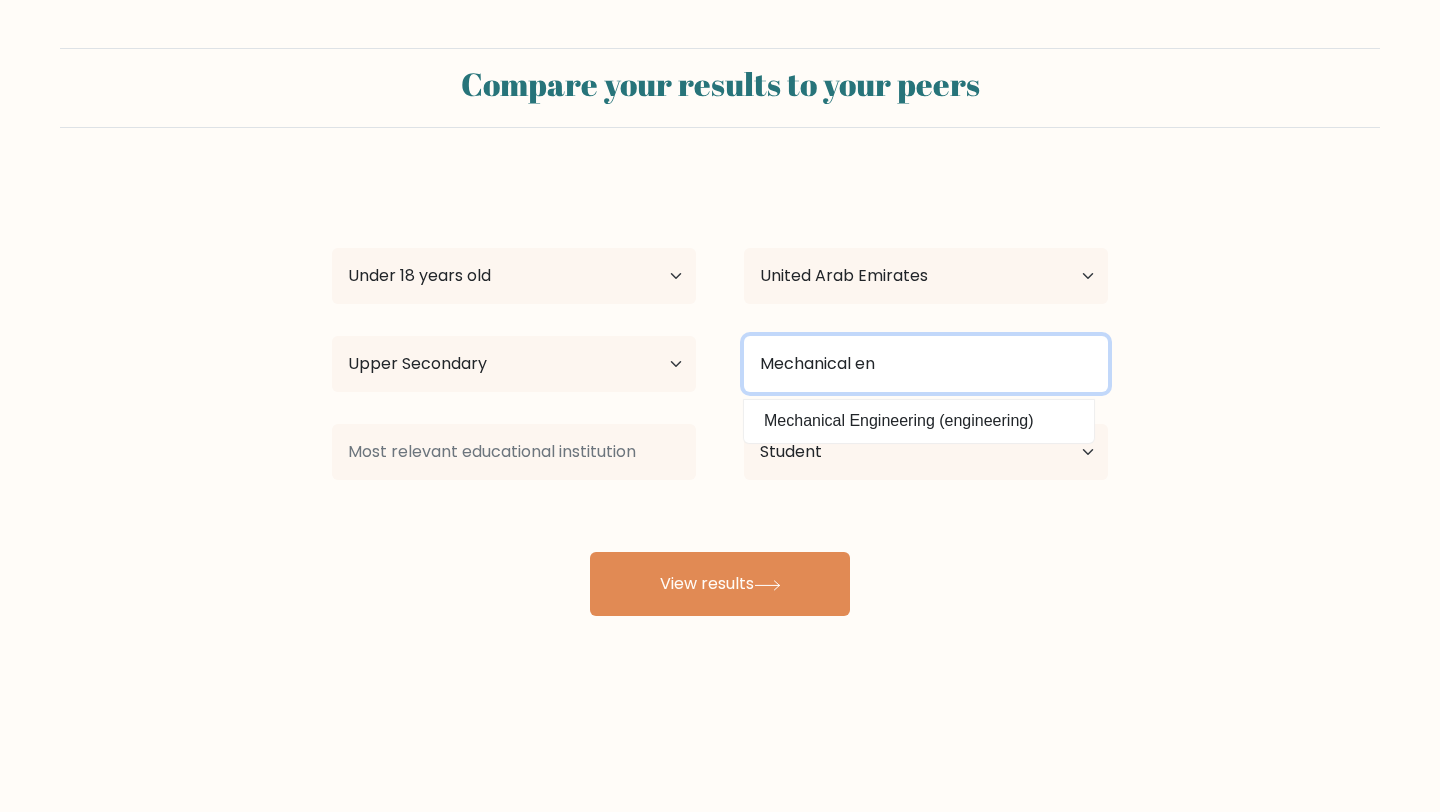 click on "View results" at bounding box center [720, 584] 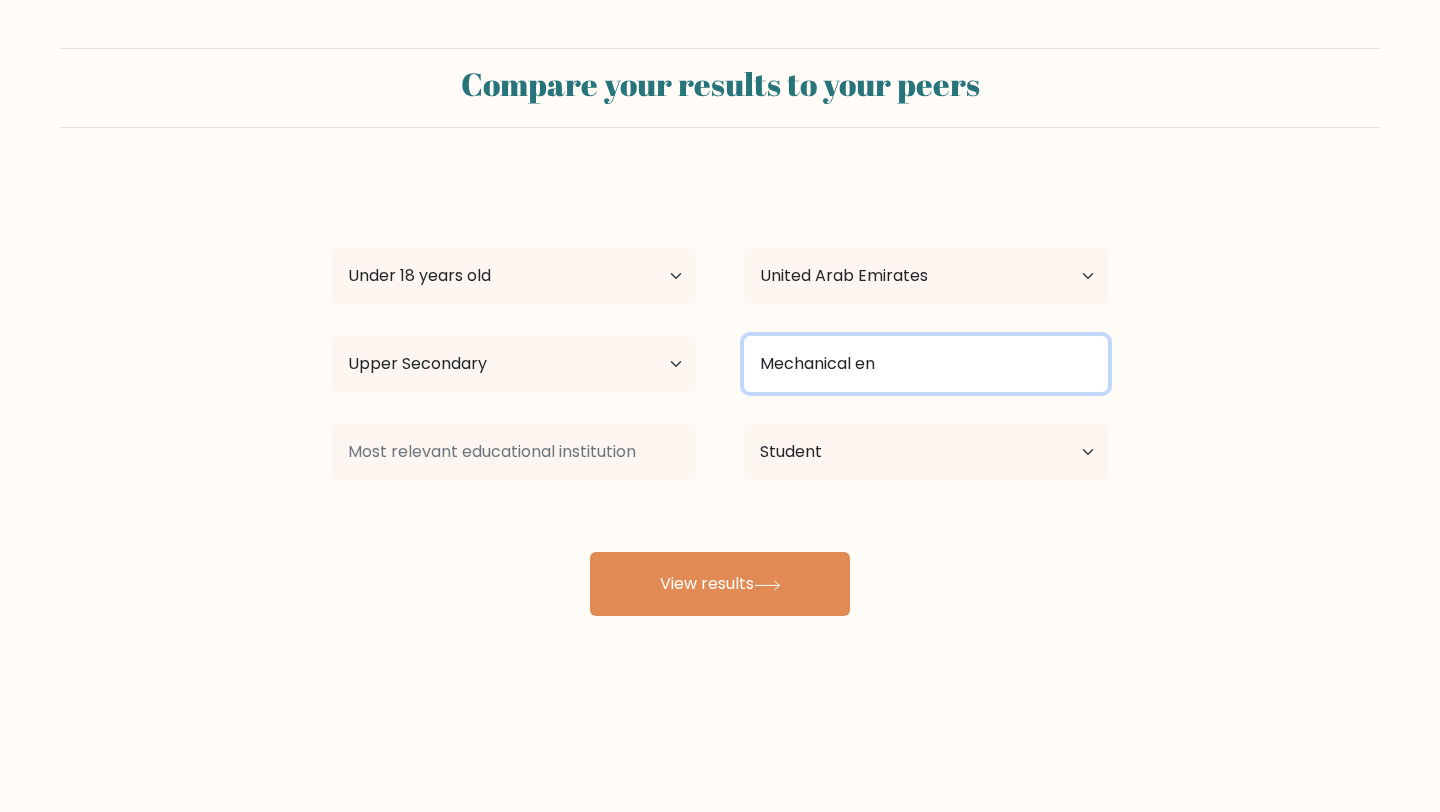 click on "Mechanical en" at bounding box center (926, 364) 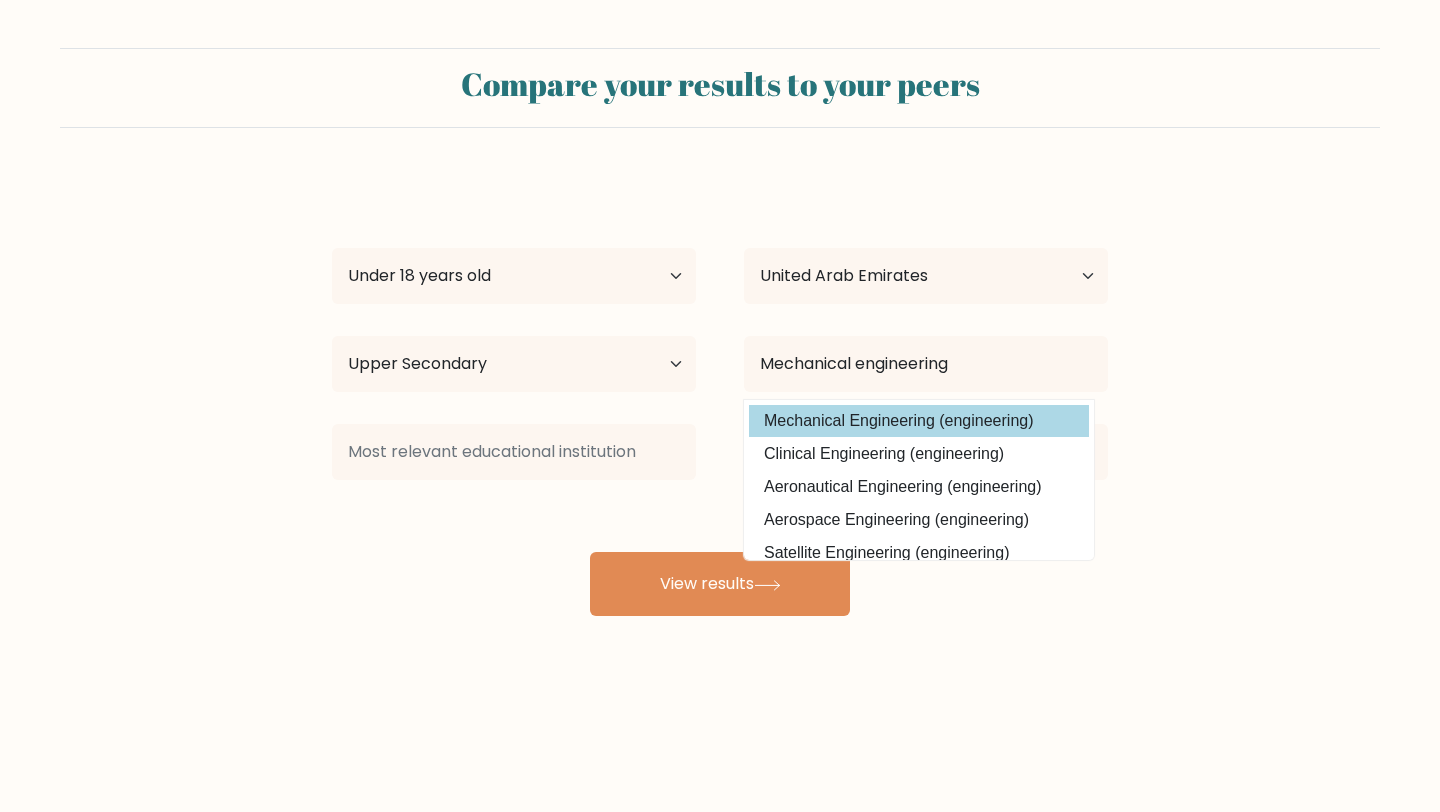 click on "Mechanical Engineering (engineering)" at bounding box center [919, 421] 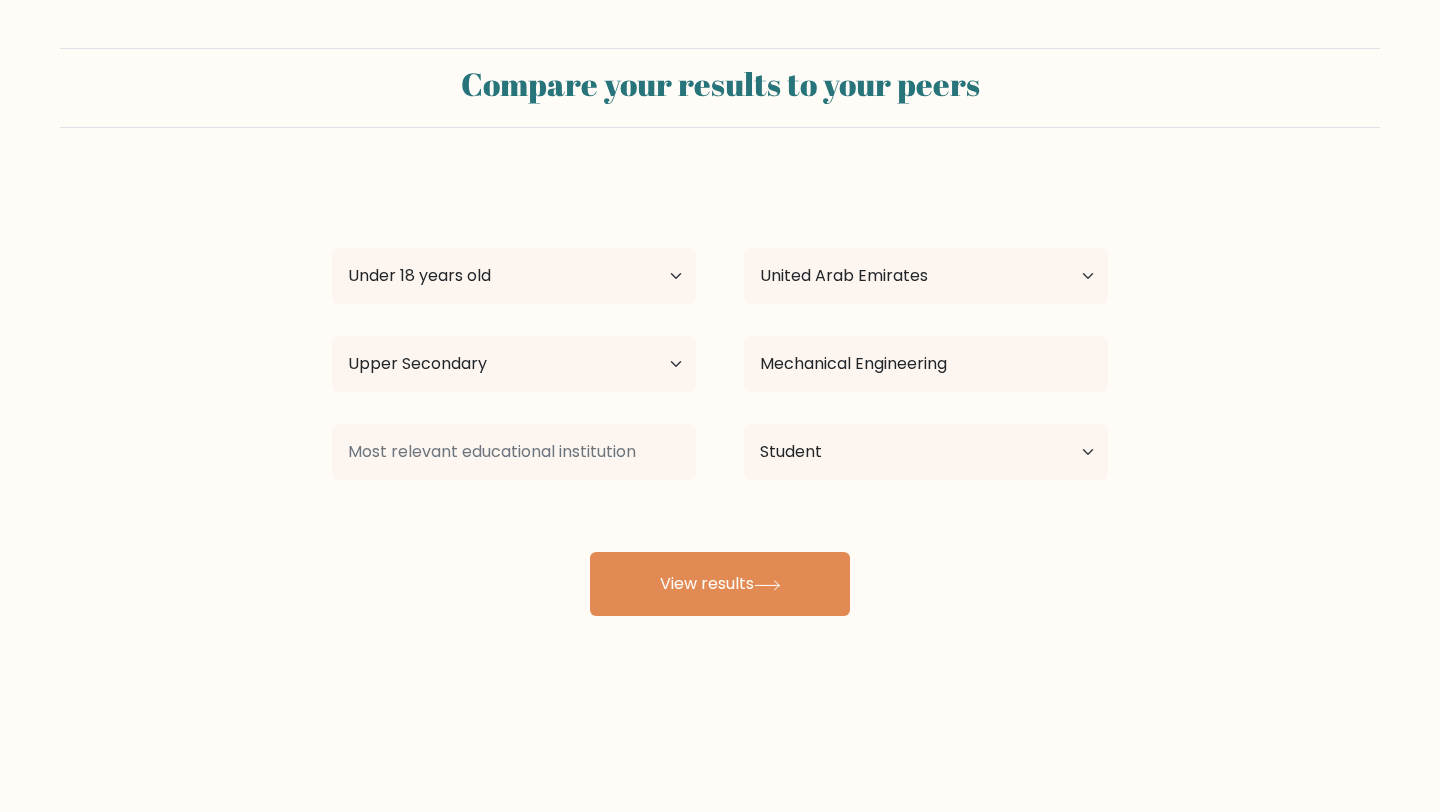 click on "bye
pseudonym
Age
Under 18 years old
18-24 years old
25-34 years old
35-44 years old
45-54 years old
55-64 years old
65 years old and above
Country
Afghanistan
Albania
Algeria
American Samoa
Andorra
Angola
Anguilla
Antarctica
Antigua and Barbuda
Argentina
Armenia
Aruba
Australia
Austria
Azerbaijan
Bahamas
Bahrain
Bangladesh
Barbados
Belarus
Belgium
Belize
Benin
Bermuda
Bhutan
Bolivia
Bonaire, Sint Eustatius and Saba
Bosnia and Herzegovina
Botswana
Bouvet Island
Brazil
Brunei" at bounding box center (720, 396) 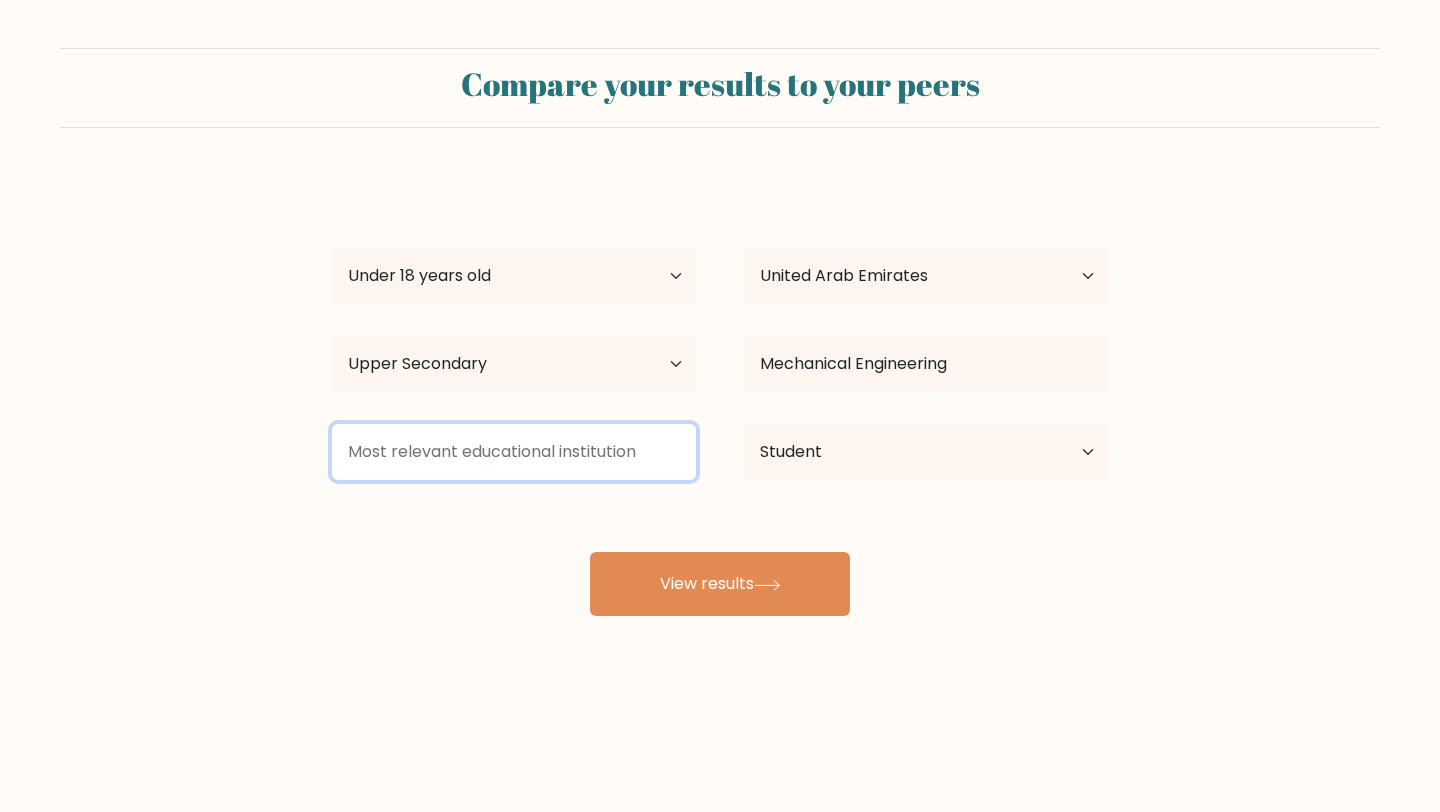 click at bounding box center [514, 452] 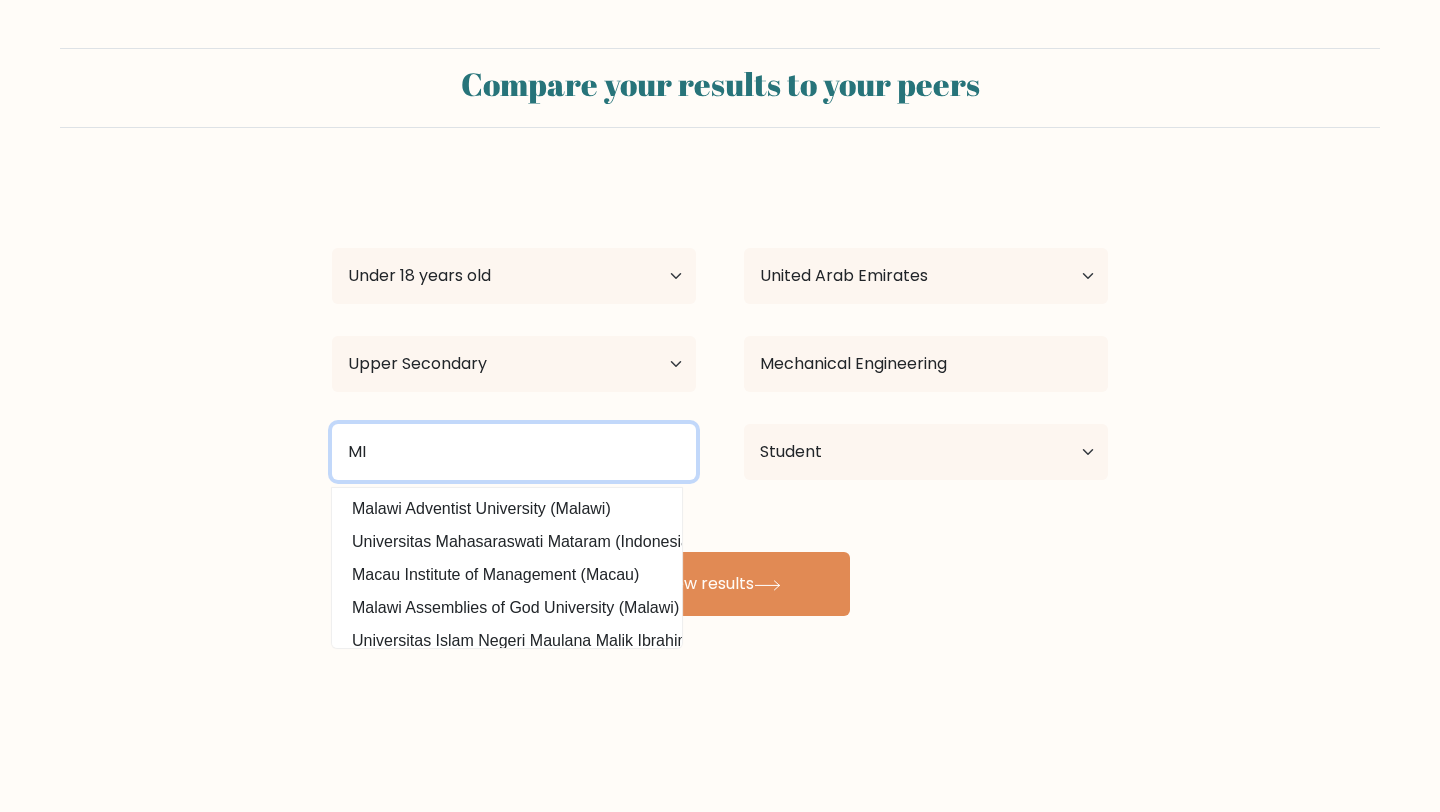 type on "MIT" 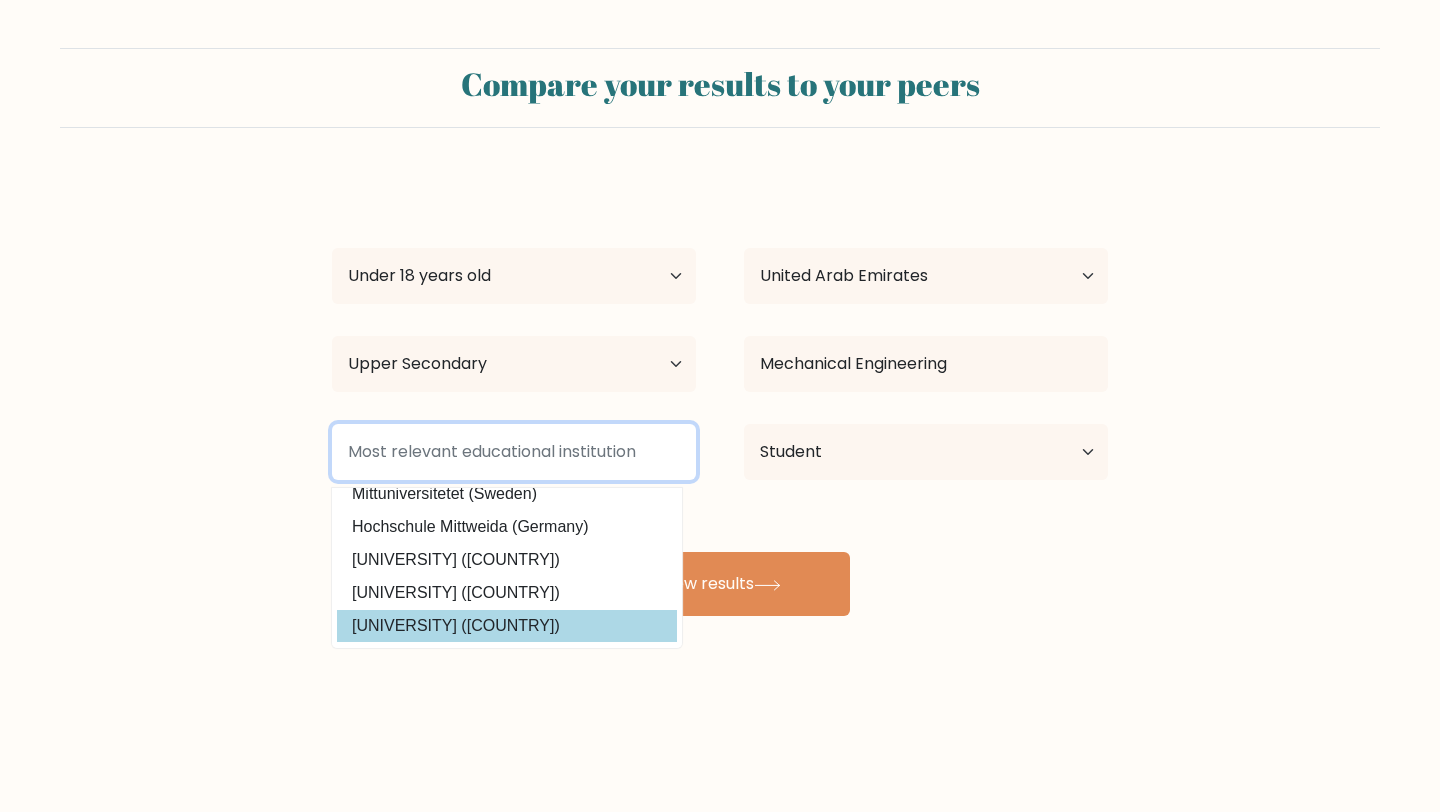 scroll, scrollTop: 0, scrollLeft: 0, axis: both 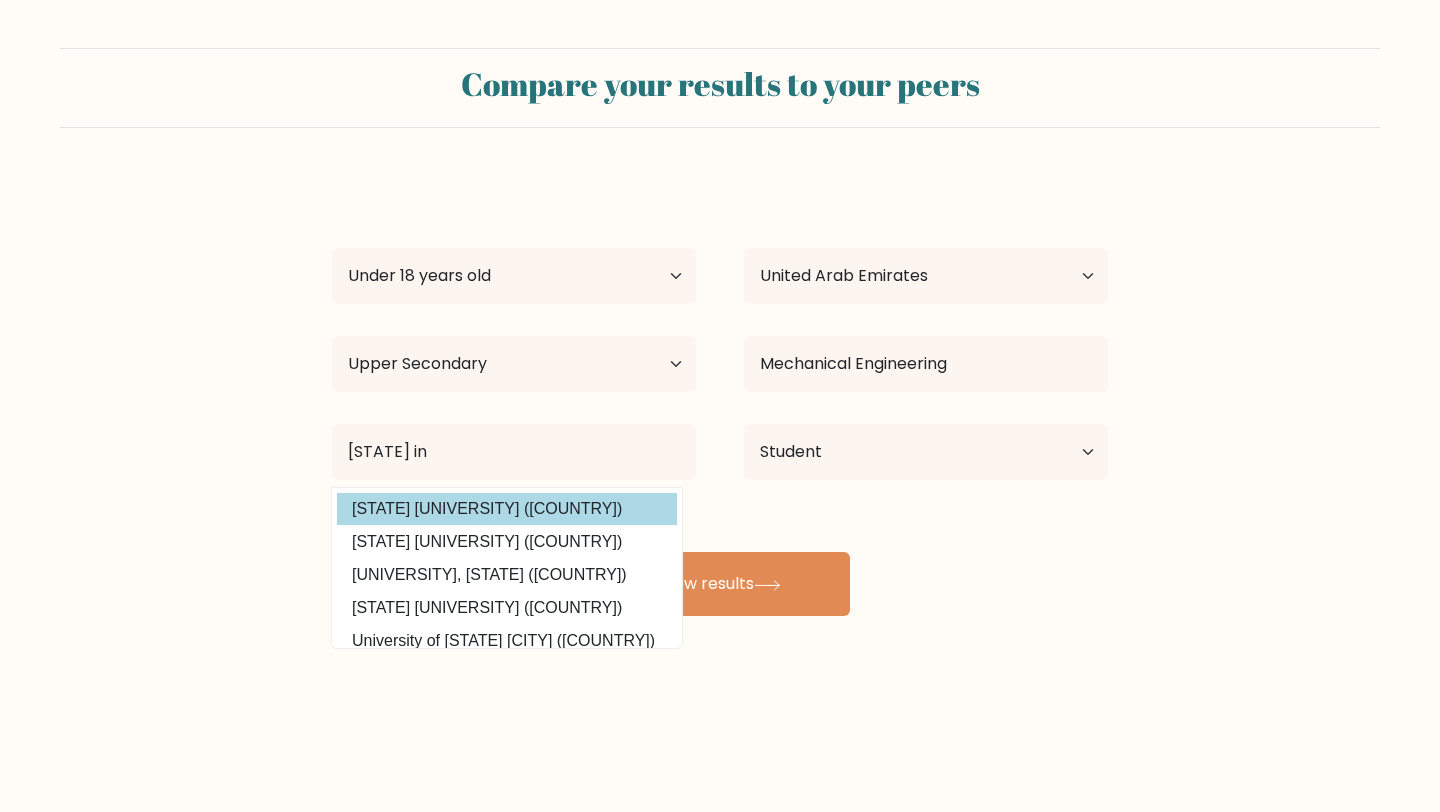 click on "Massachusetts Institute of Technology (United States)" at bounding box center (507, 509) 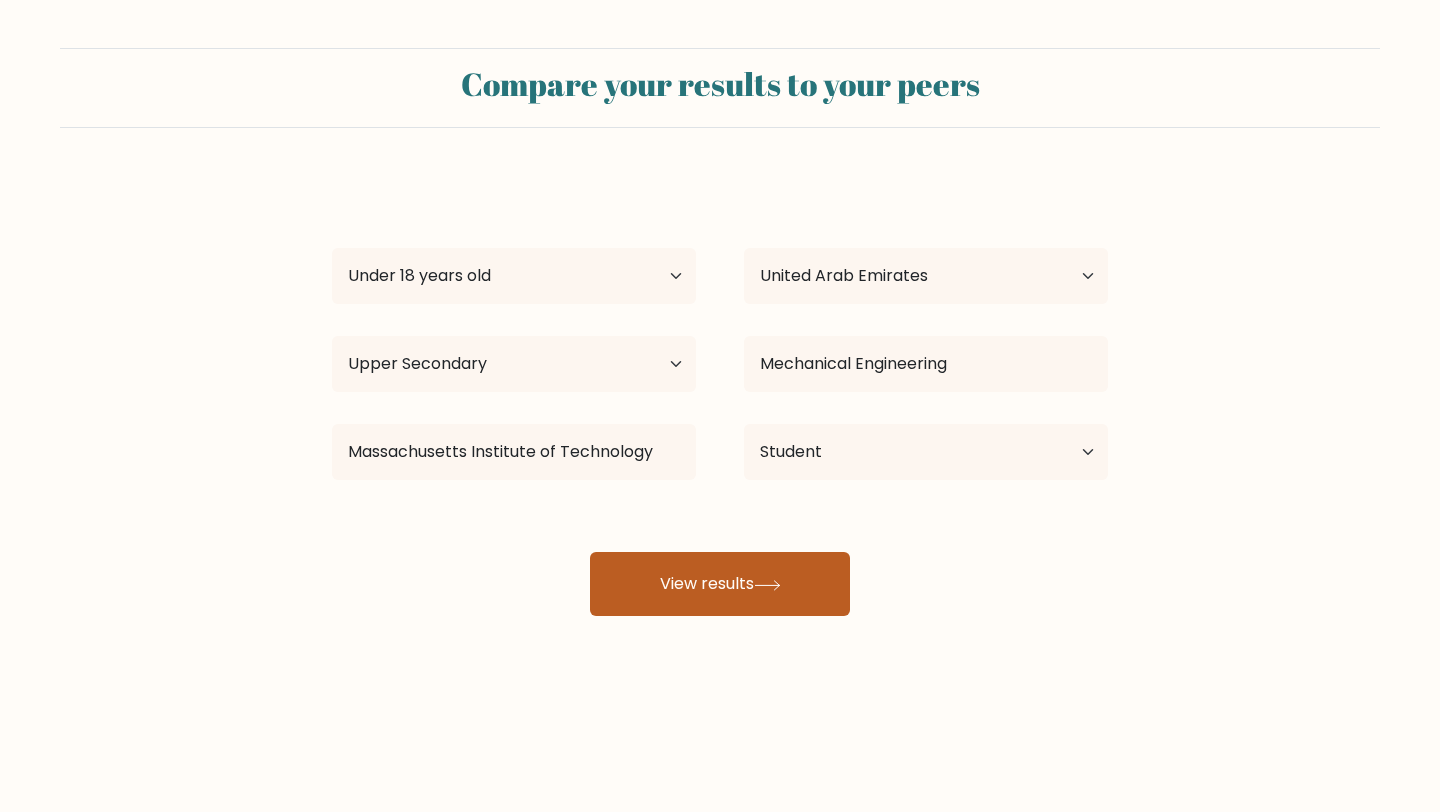 click on "View results" at bounding box center [720, 584] 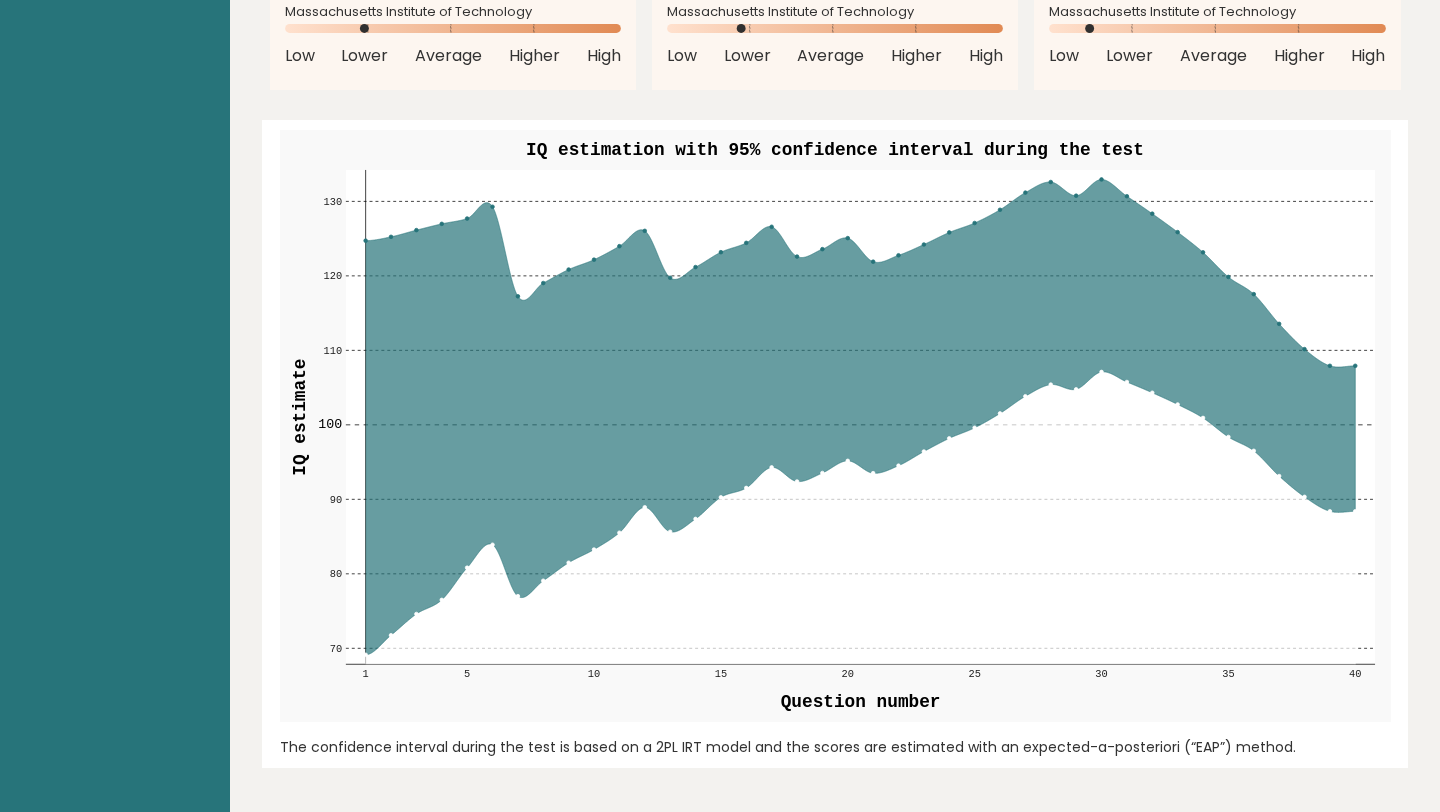 scroll, scrollTop: 2326, scrollLeft: 0, axis: vertical 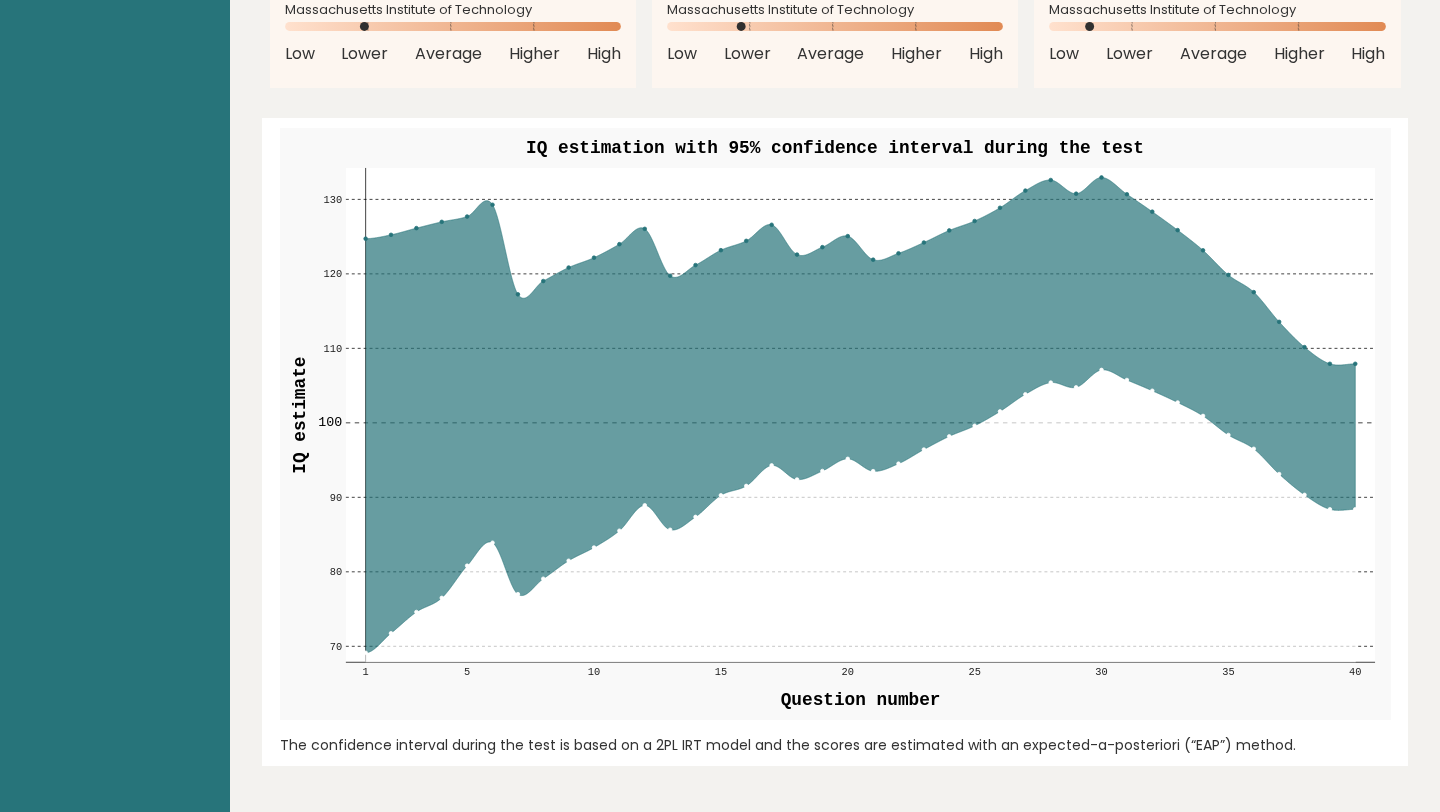 click 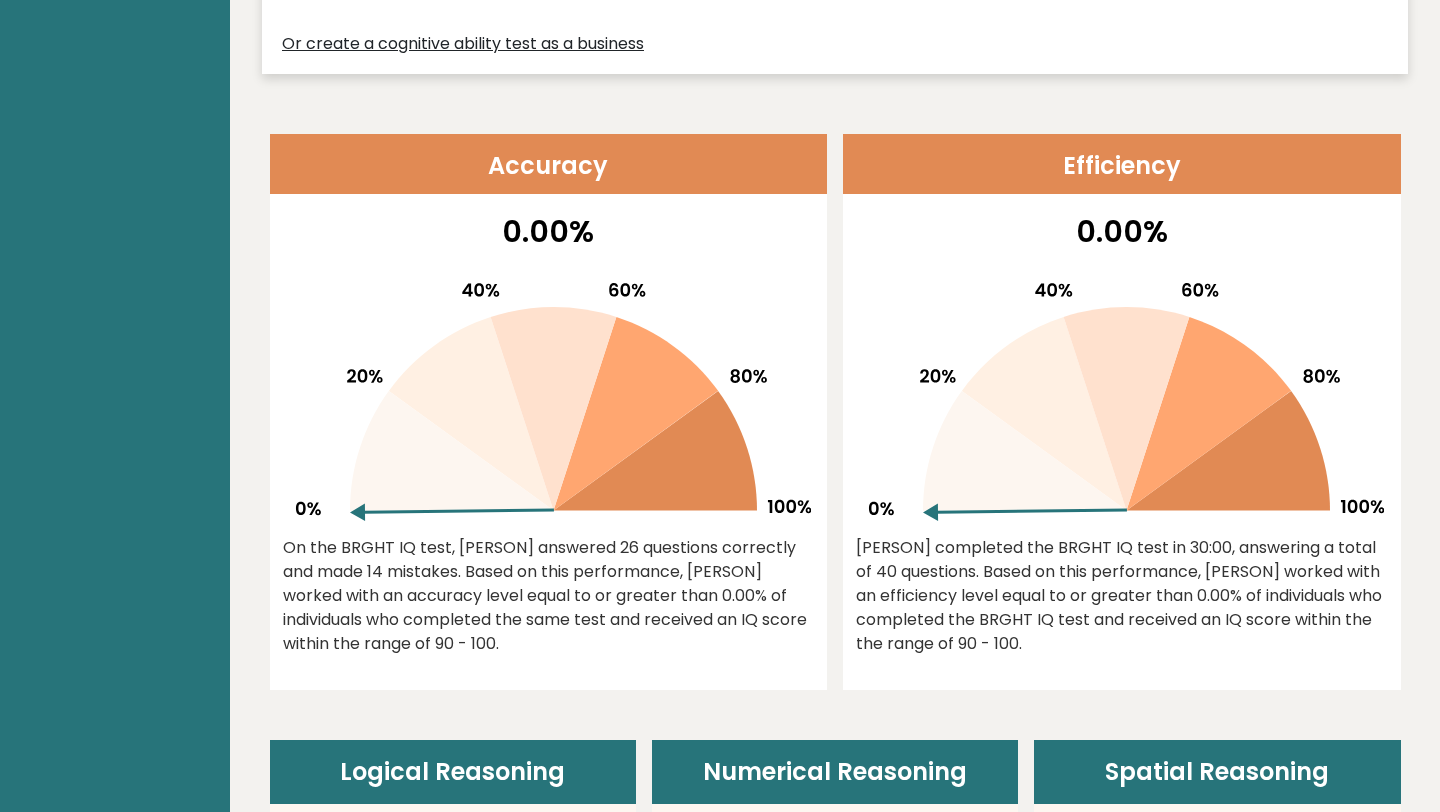 scroll, scrollTop: 0, scrollLeft: 0, axis: both 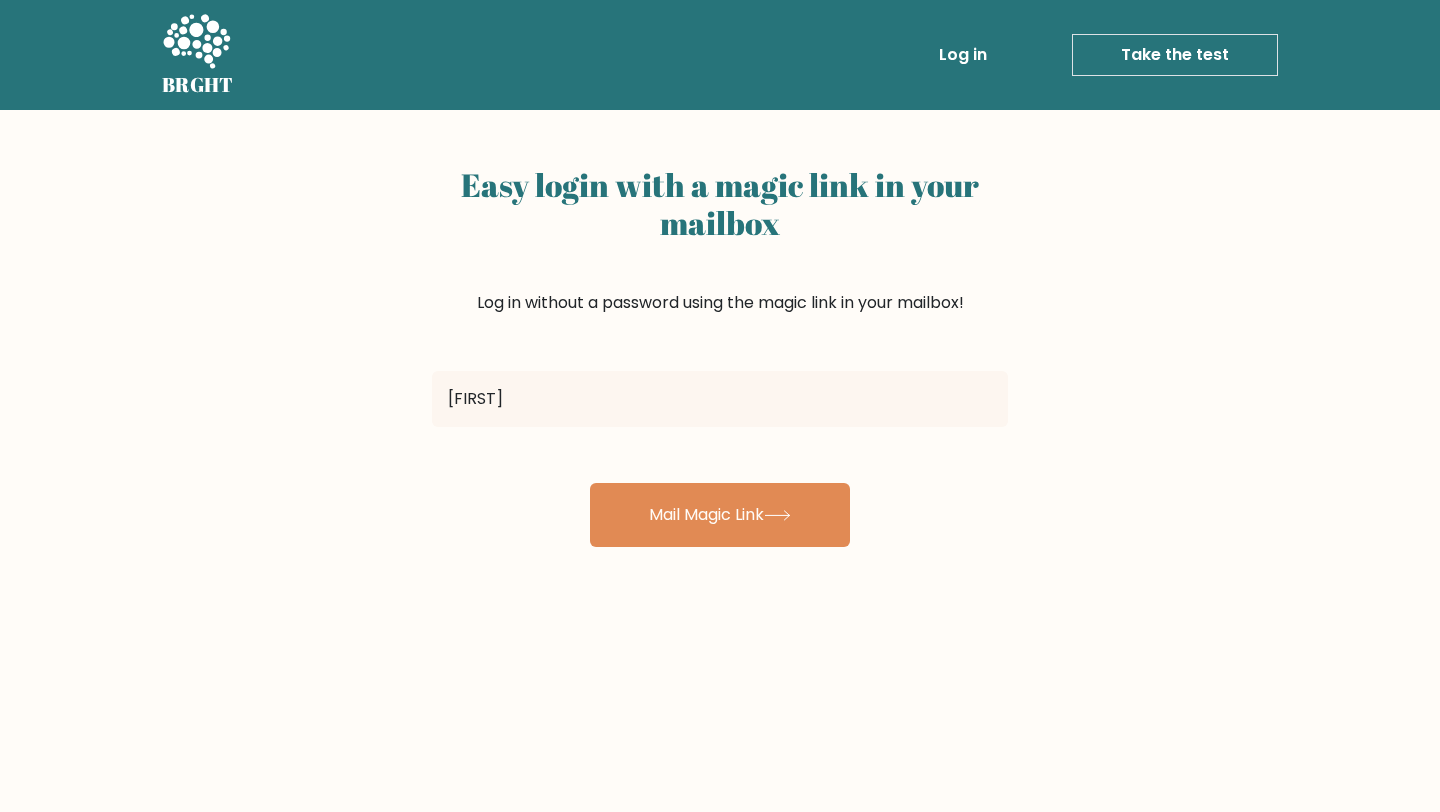 type on "karanlilani10@gmail.com" 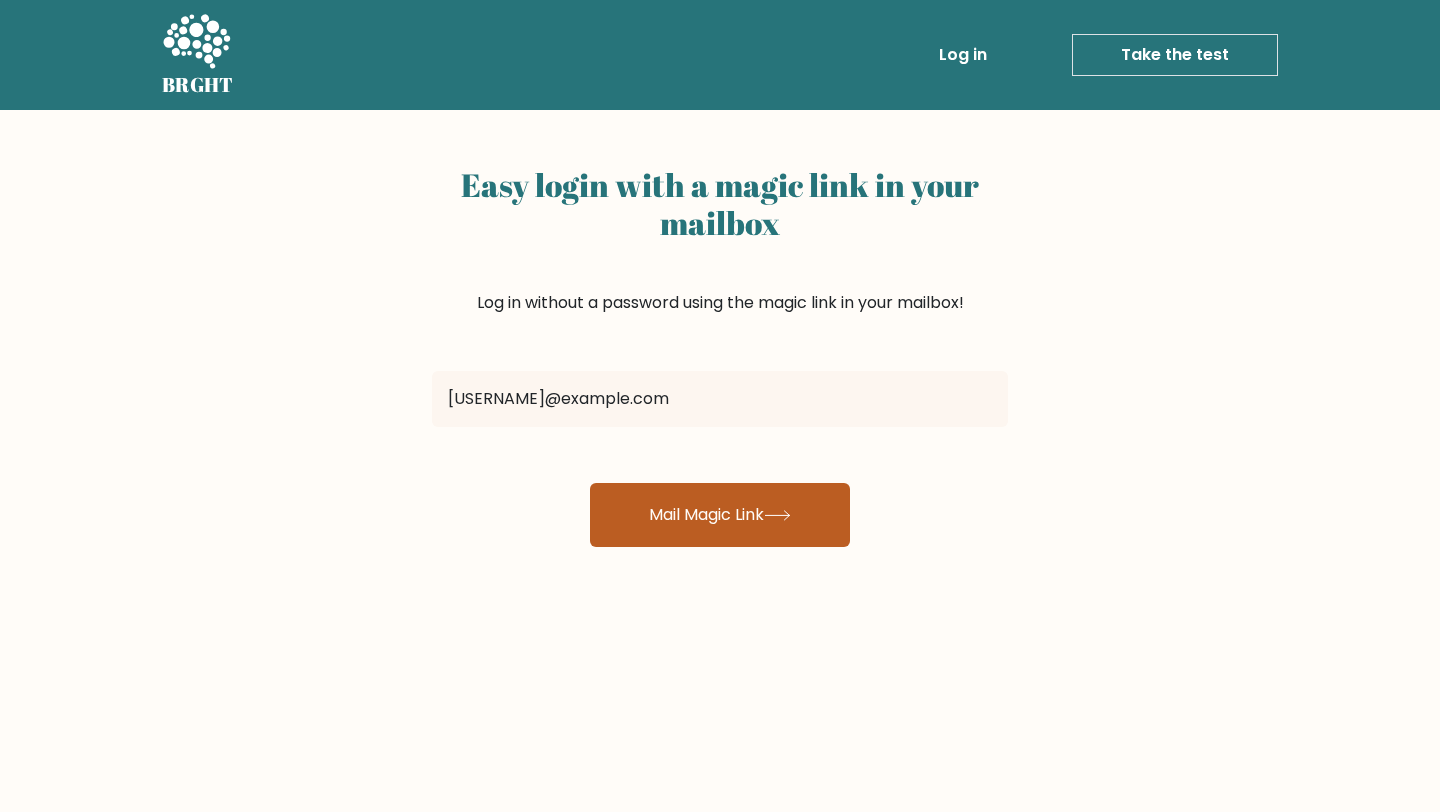 click on "Mail Magic Link" at bounding box center (720, 515) 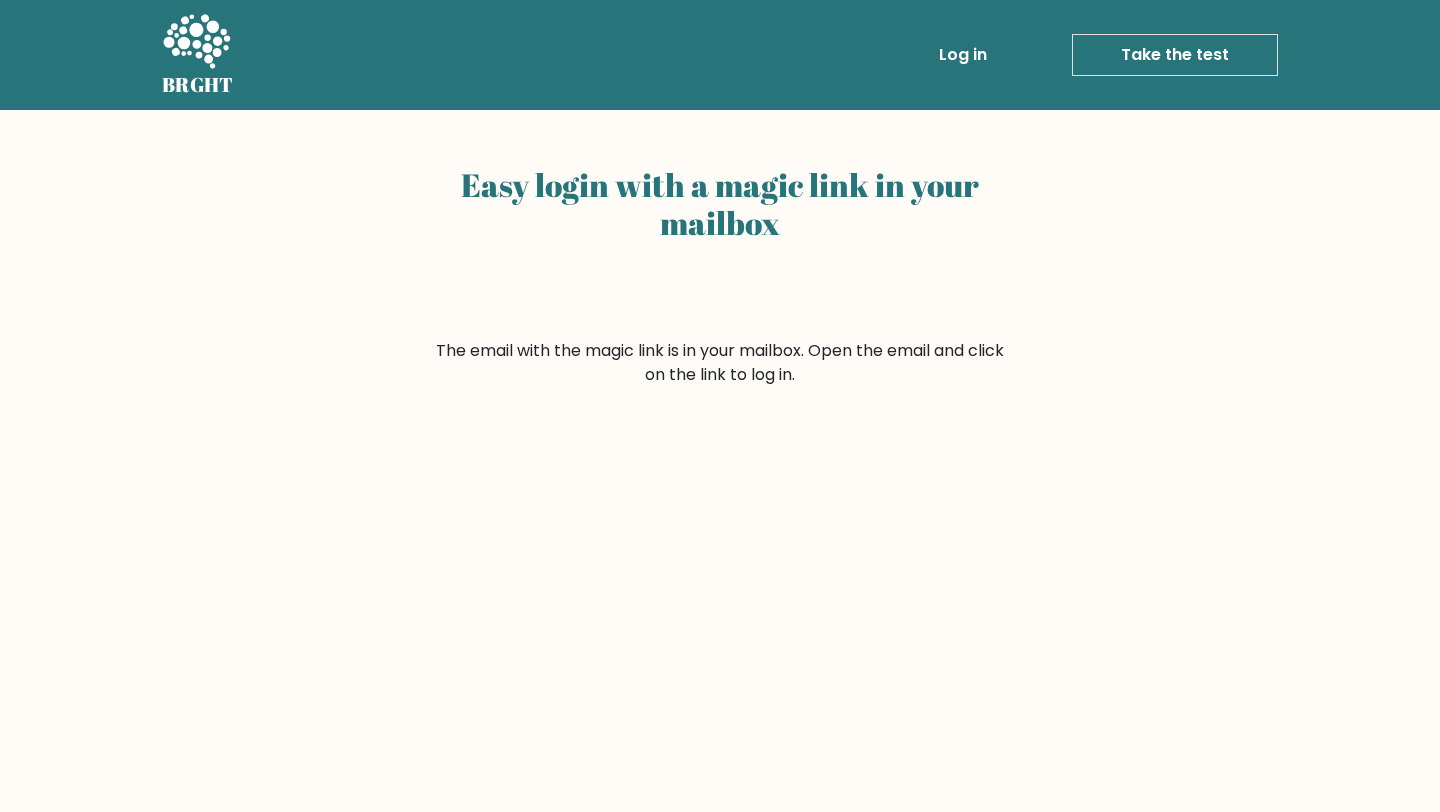 scroll, scrollTop: 0, scrollLeft: 0, axis: both 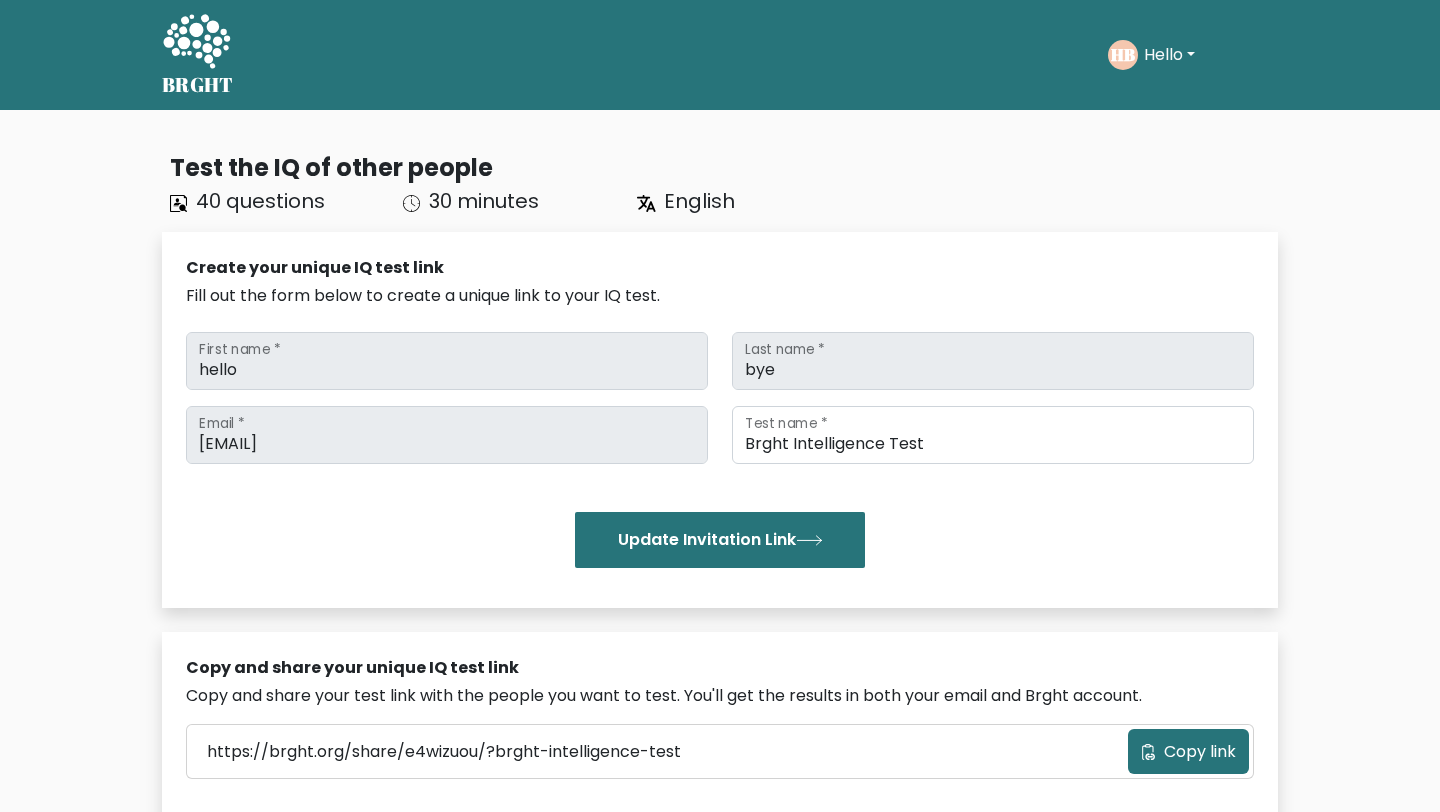 click on "Hello" at bounding box center [1169, 55] 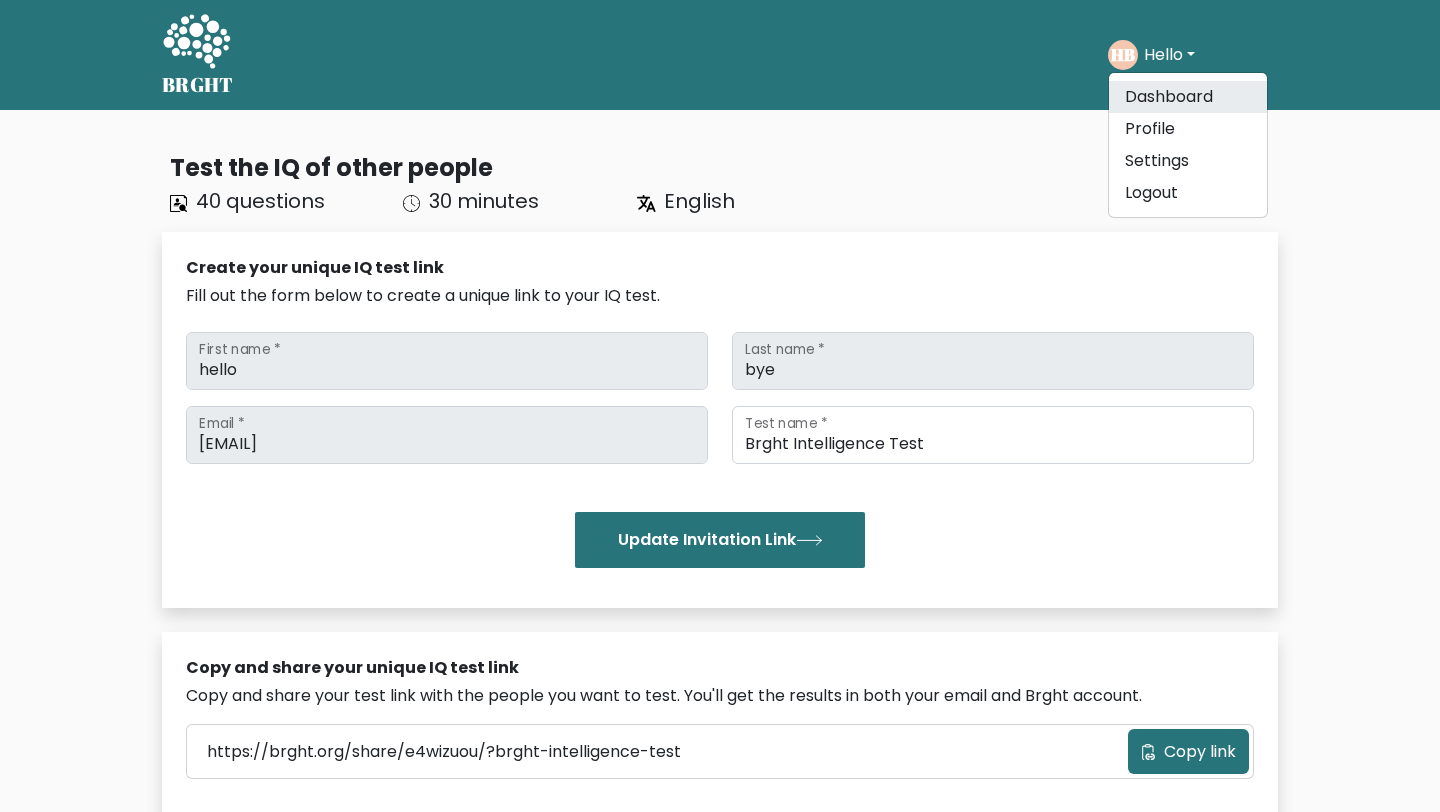 click on "Dashboard" at bounding box center (1188, 97) 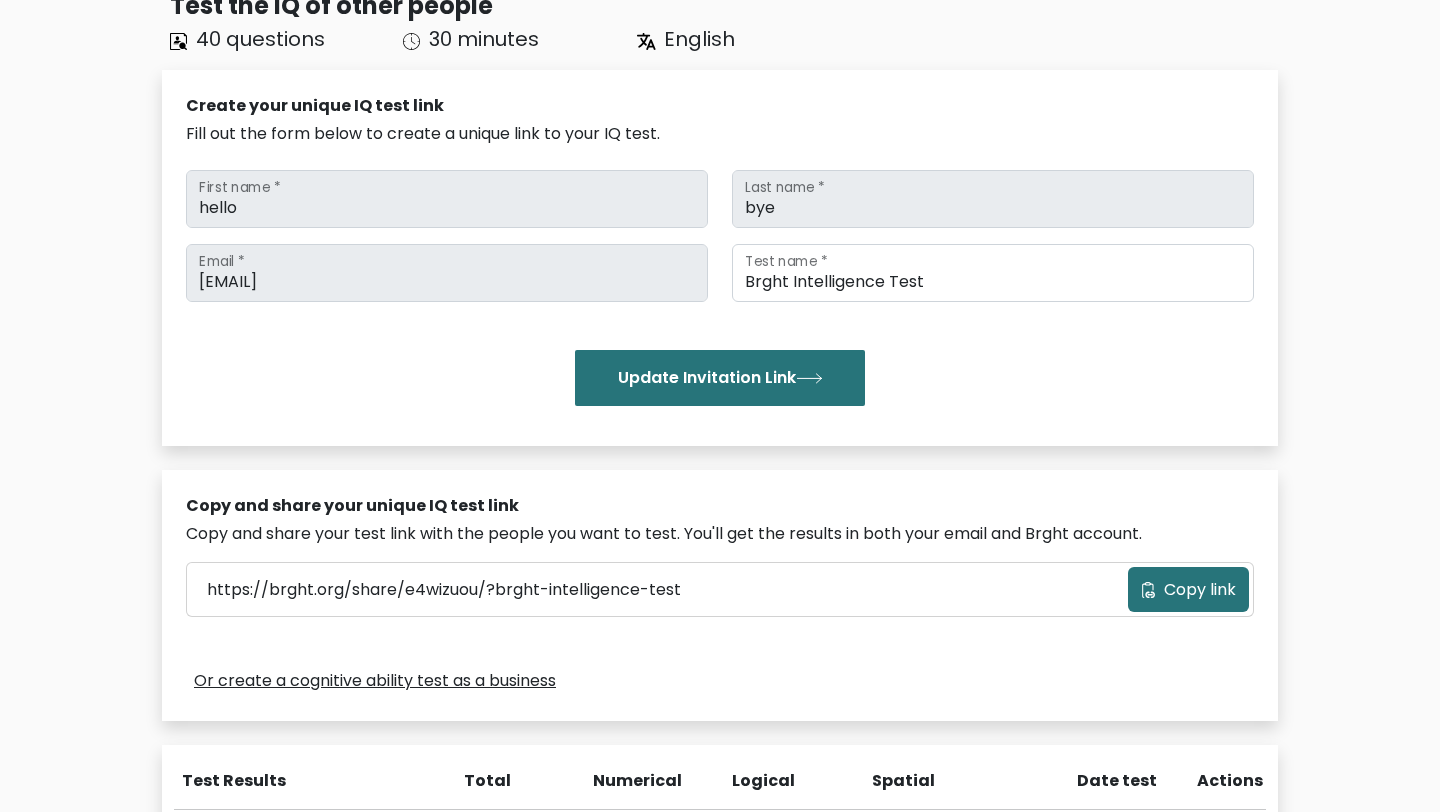 scroll, scrollTop: 554, scrollLeft: 0, axis: vertical 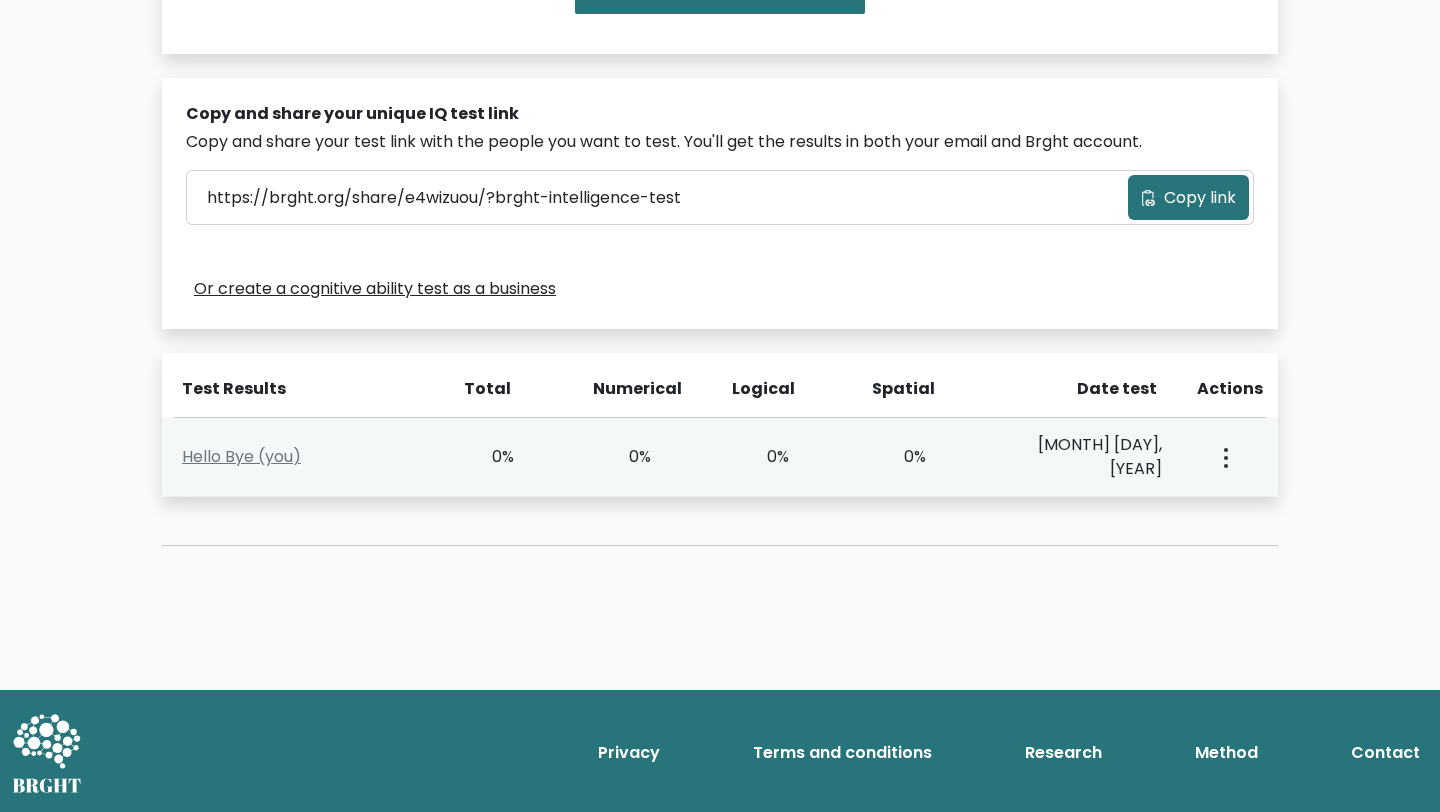 click at bounding box center [1224, 457] 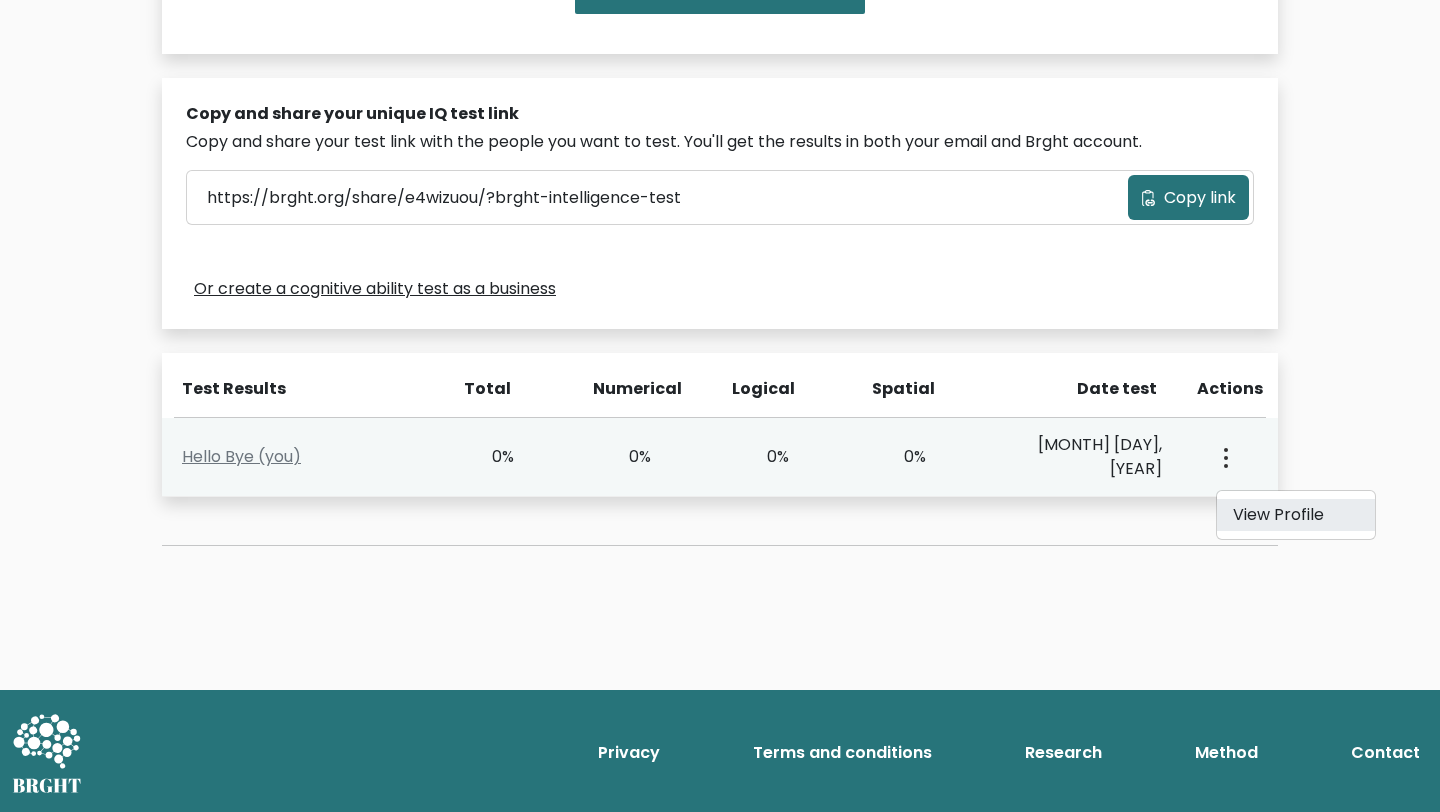 click on "View Profile" at bounding box center (1296, 515) 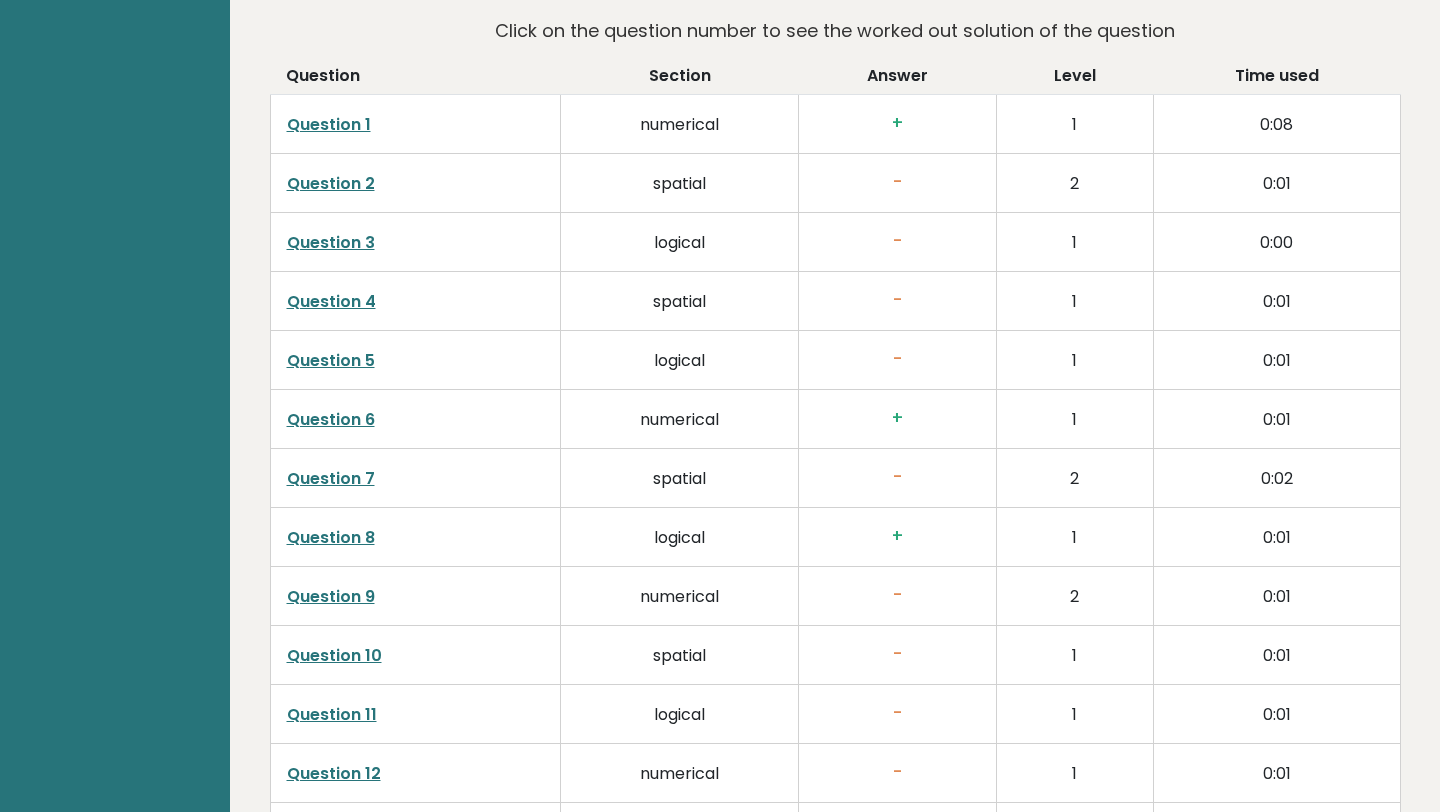 scroll, scrollTop: 3134, scrollLeft: 0, axis: vertical 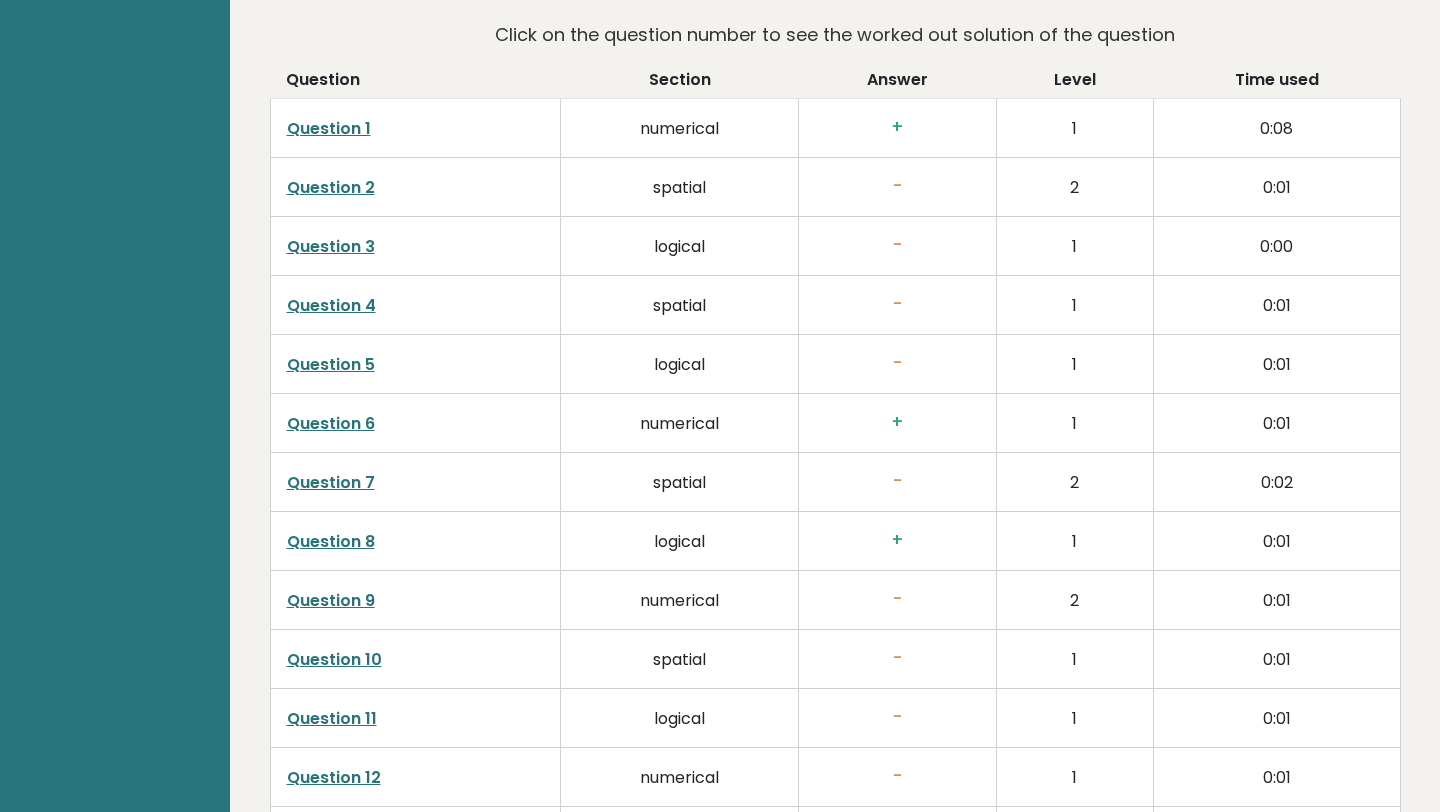 click on "Question
1" at bounding box center (329, 128) 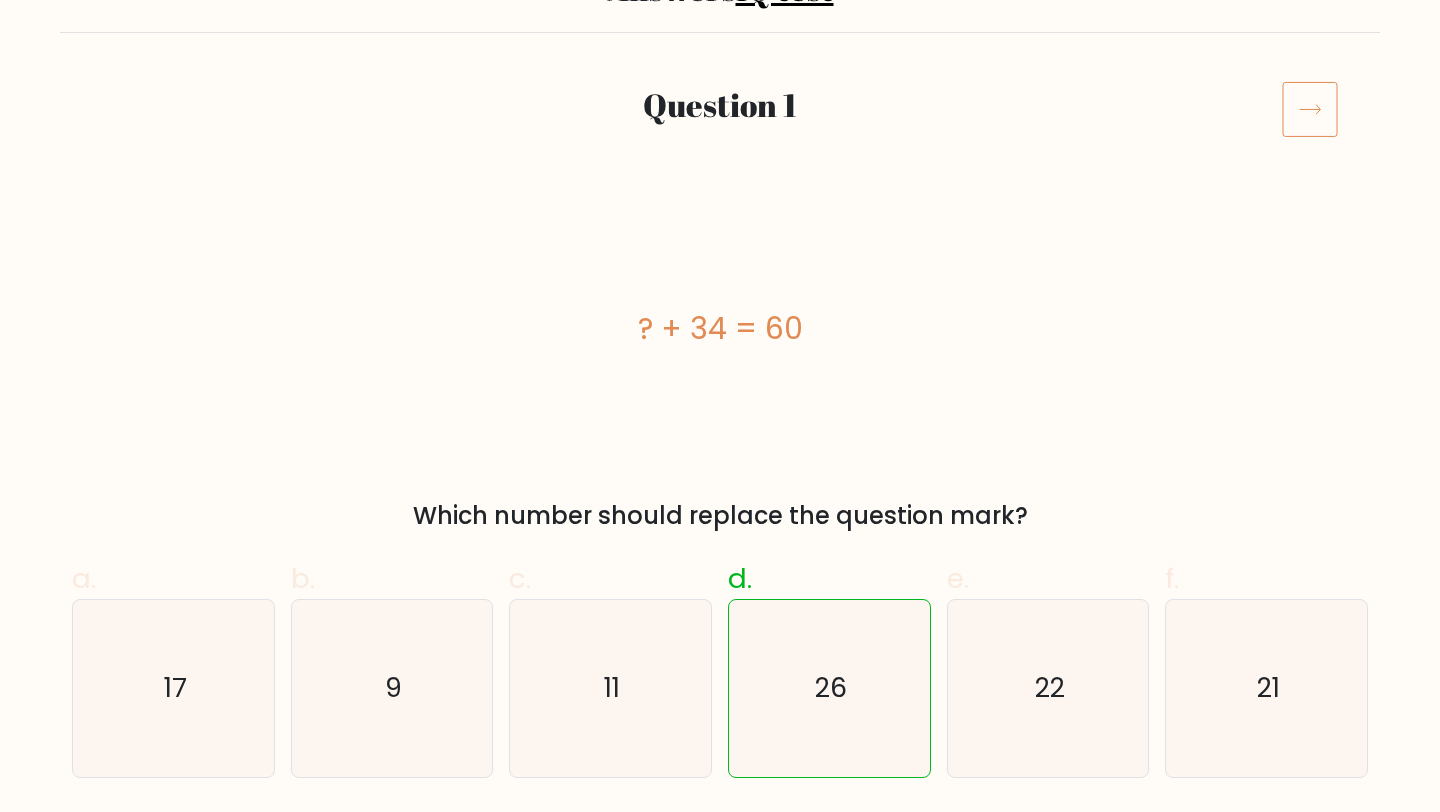 scroll, scrollTop: 0, scrollLeft: 0, axis: both 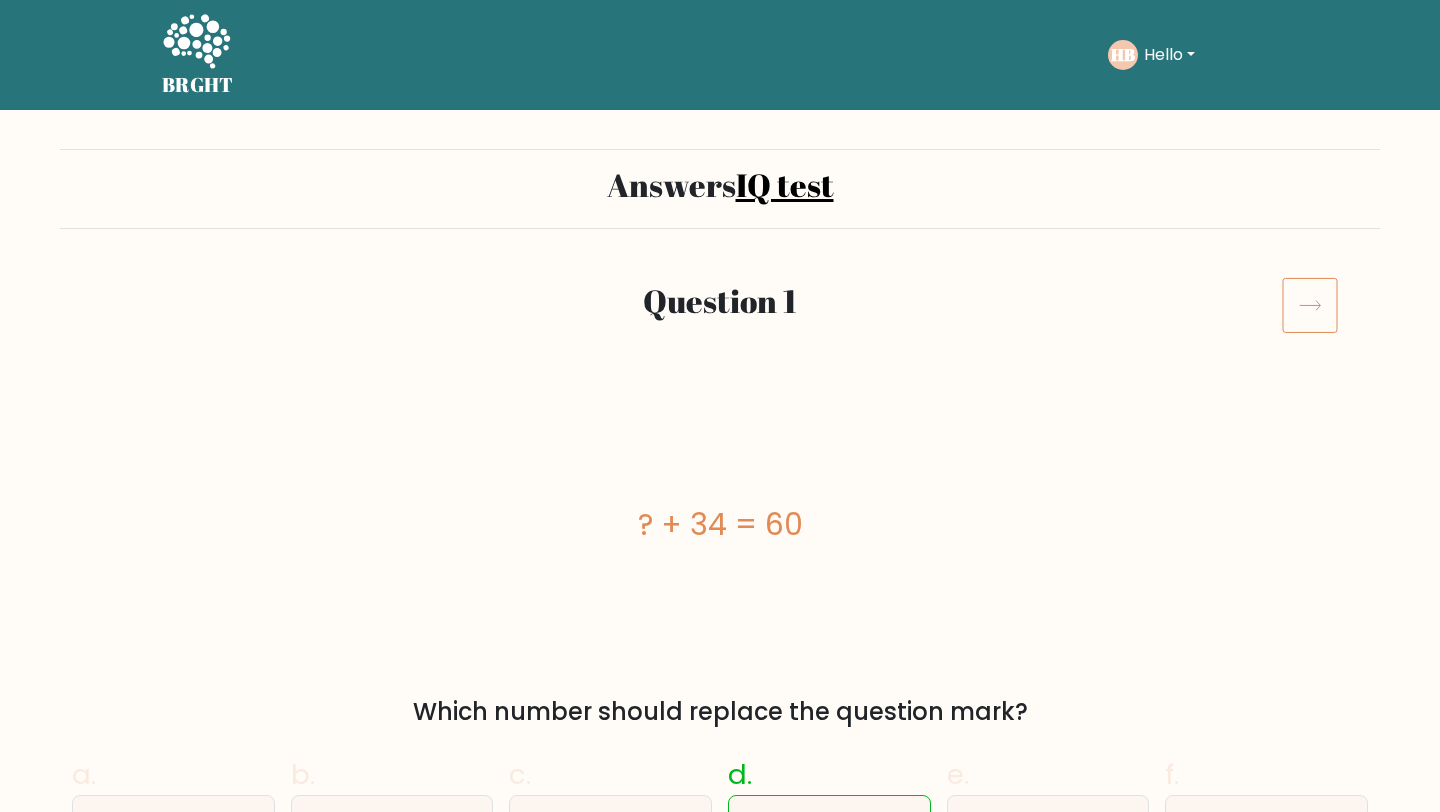 click on "Hello" at bounding box center (1169, 55) 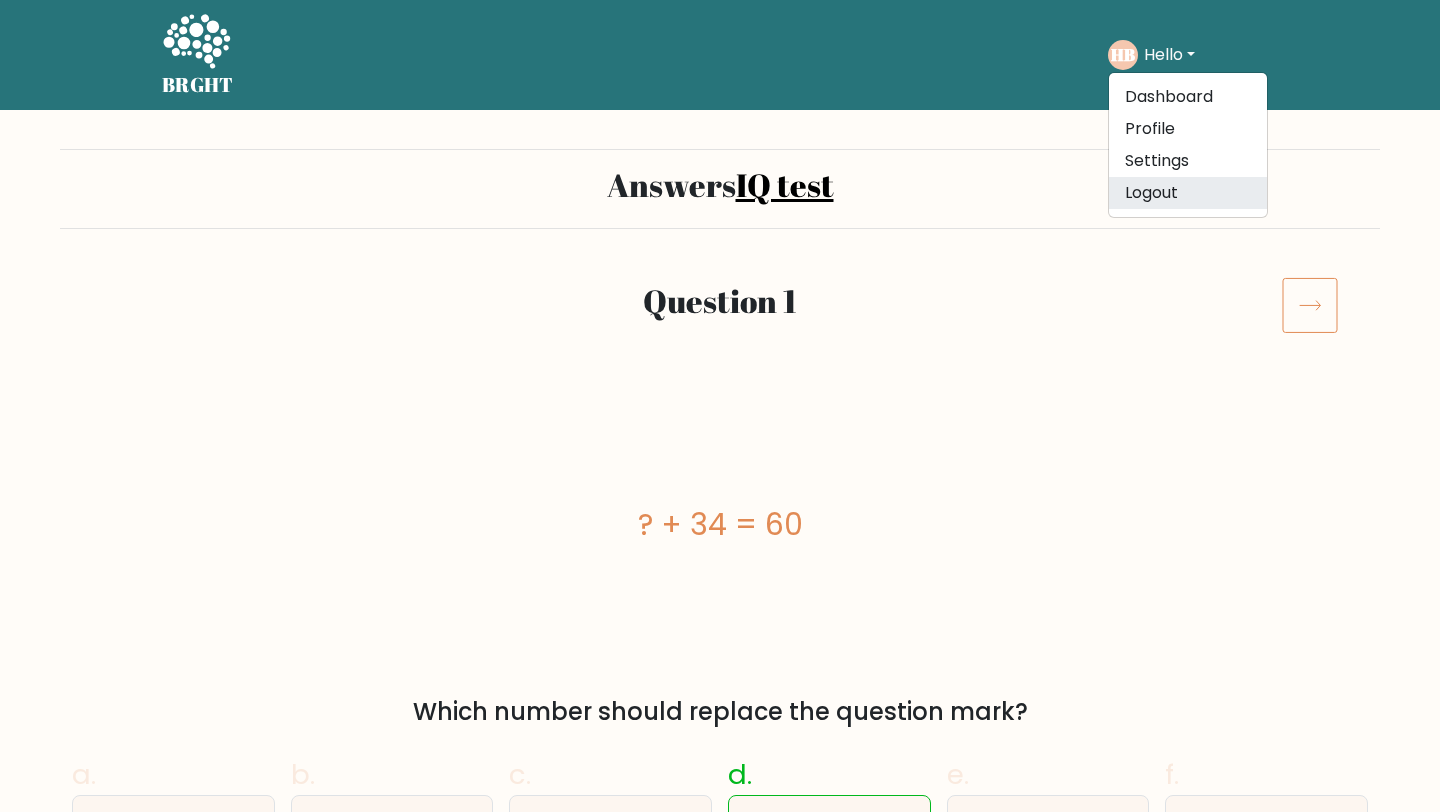 click on "Logout" at bounding box center (1188, 193) 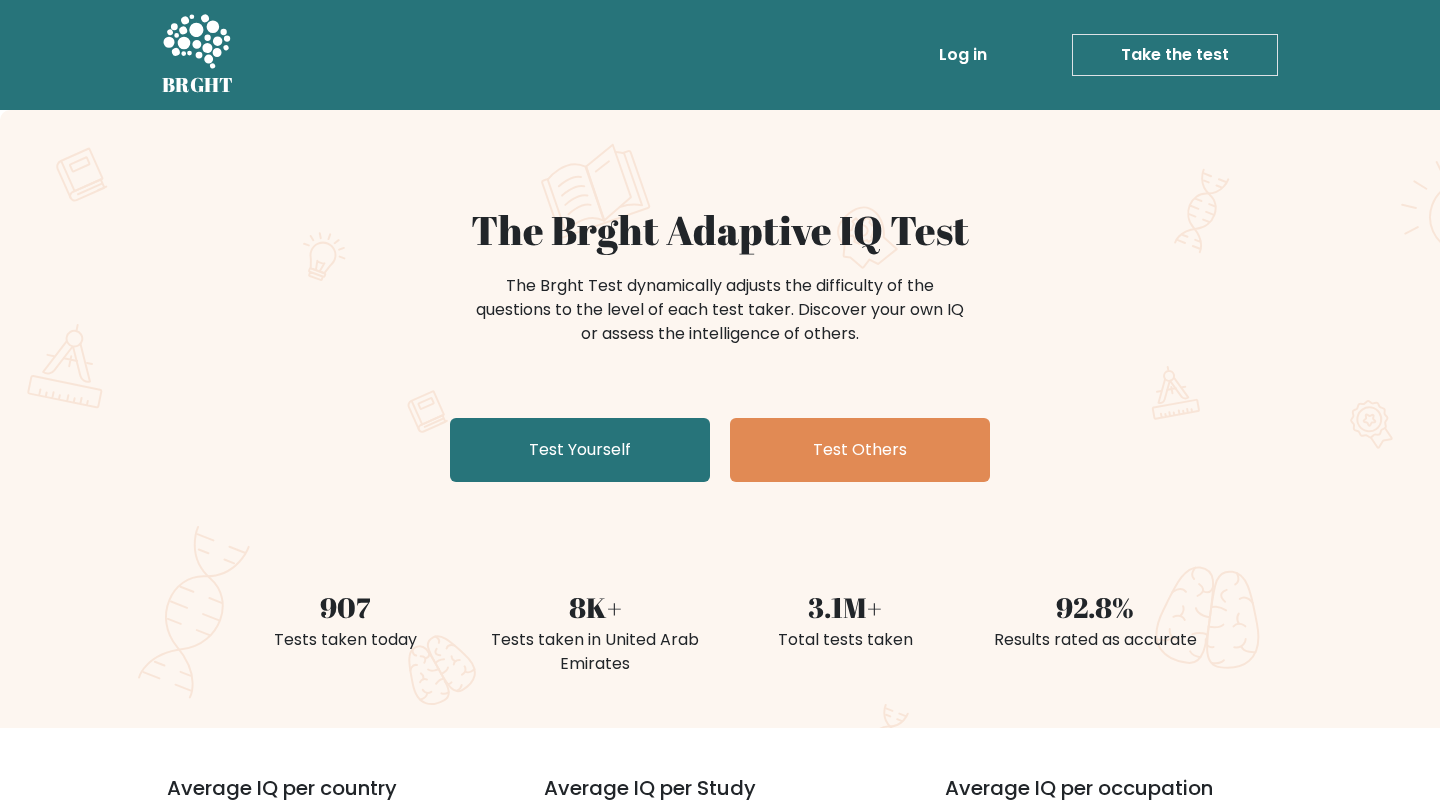 scroll, scrollTop: 0, scrollLeft: 0, axis: both 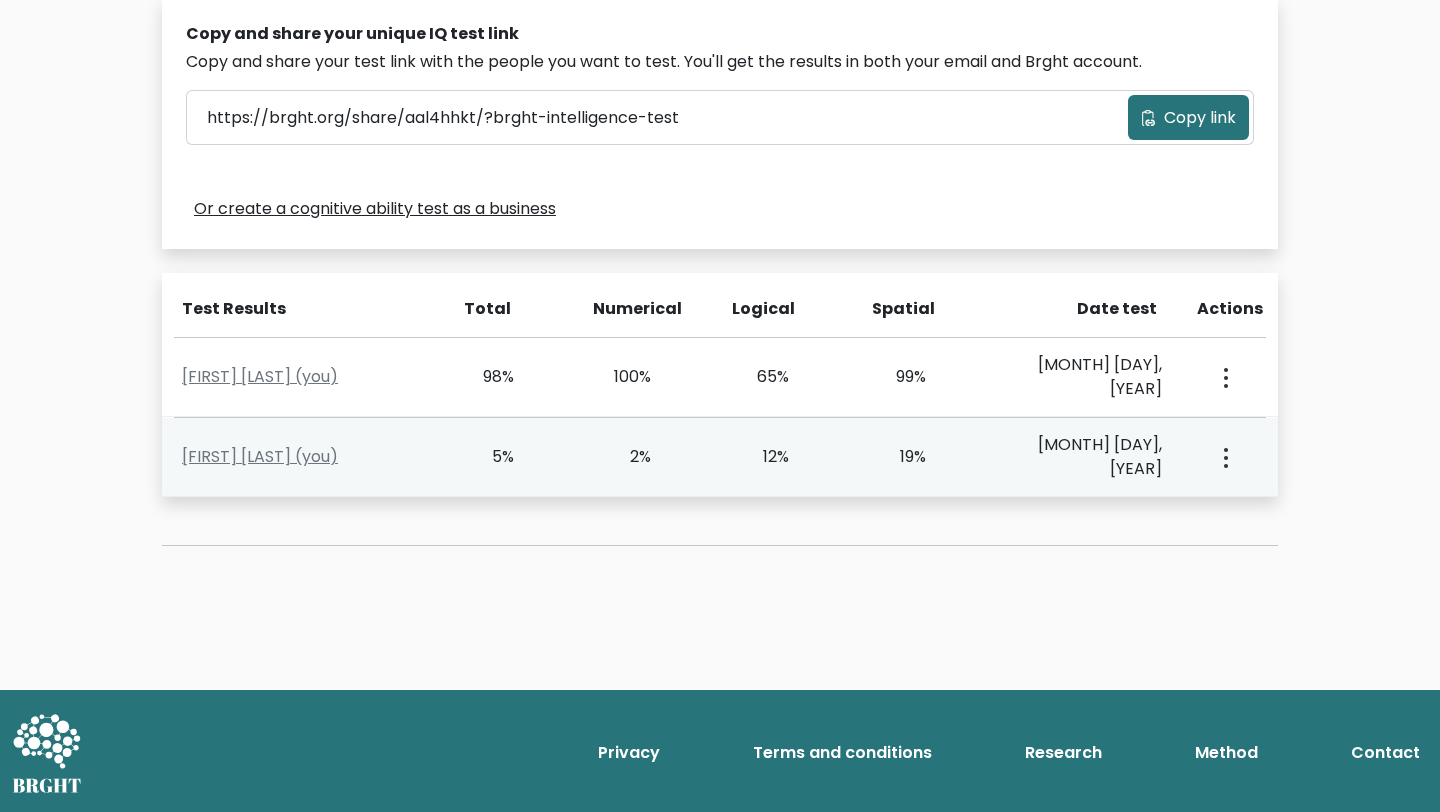 click on "View Profile" at bounding box center (1224, 457) 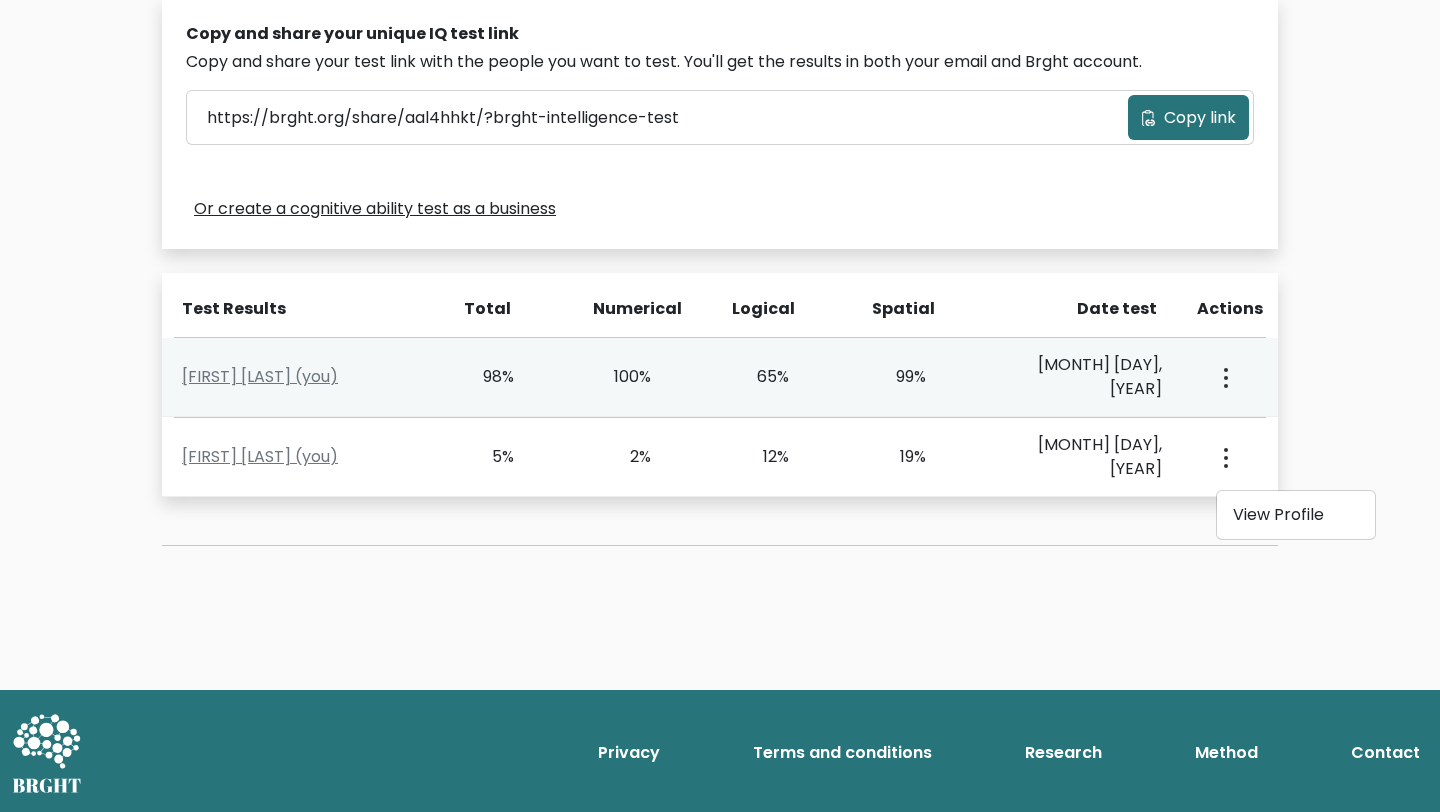 click at bounding box center (1224, 377) 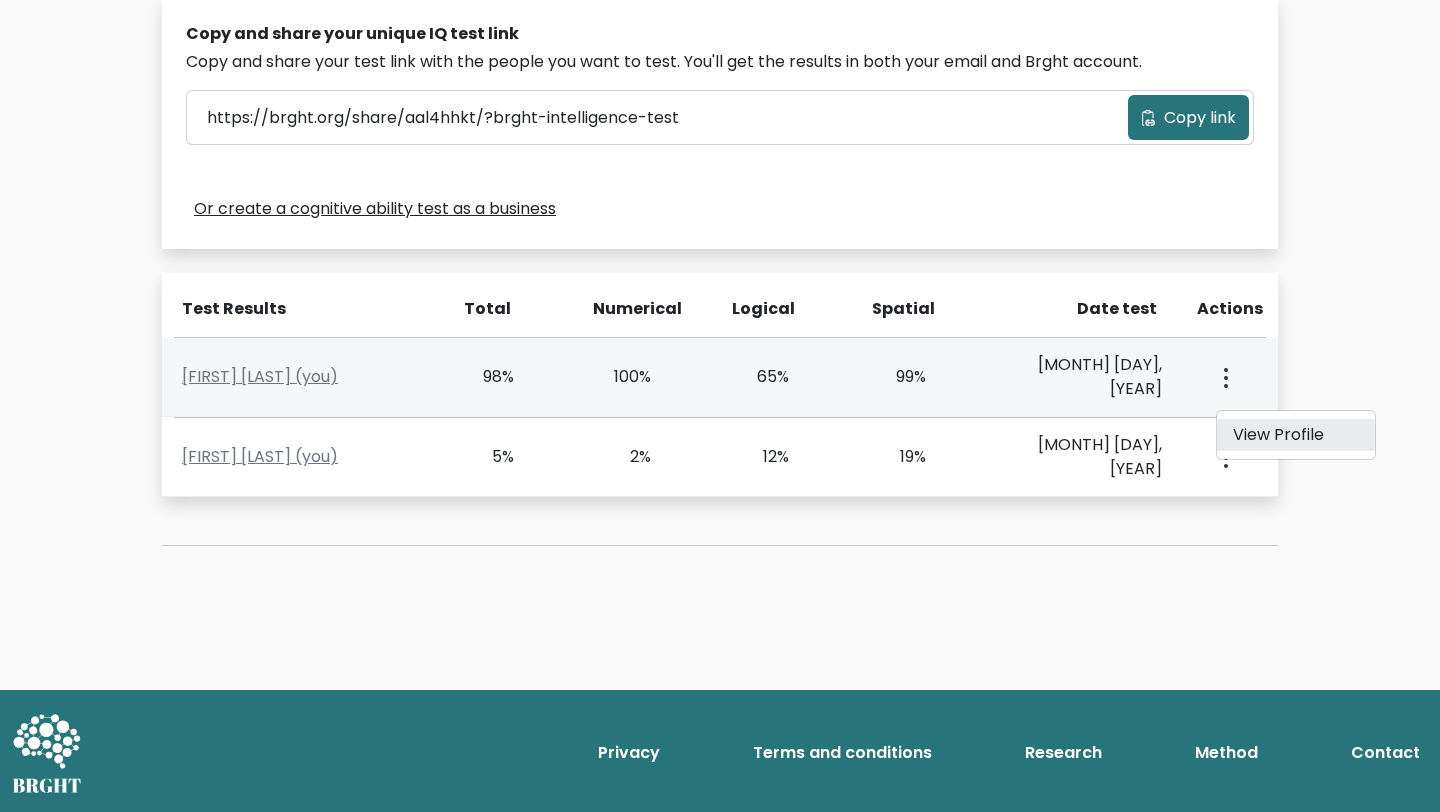 click on "View Profile" at bounding box center (1296, 435) 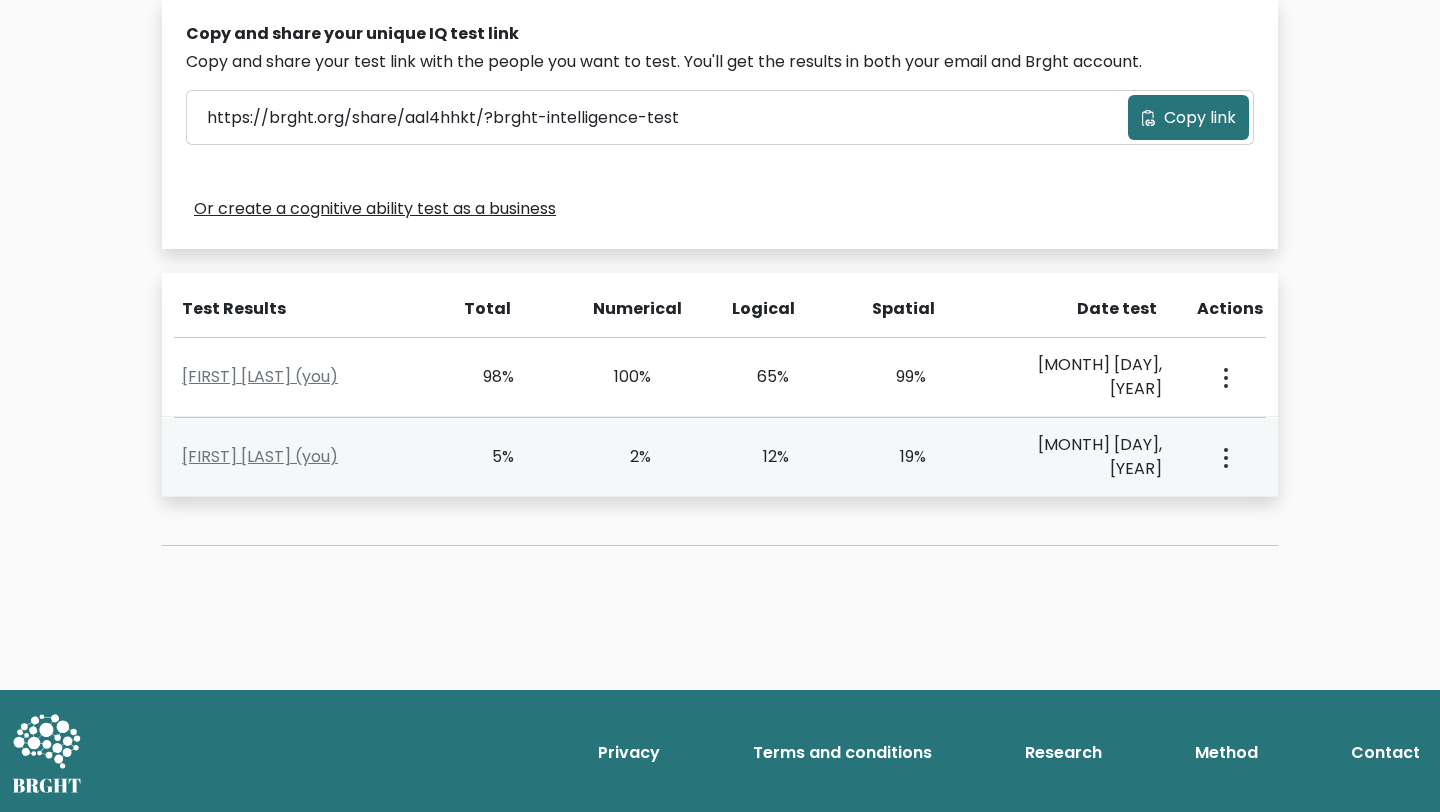 click at bounding box center [1224, 377] 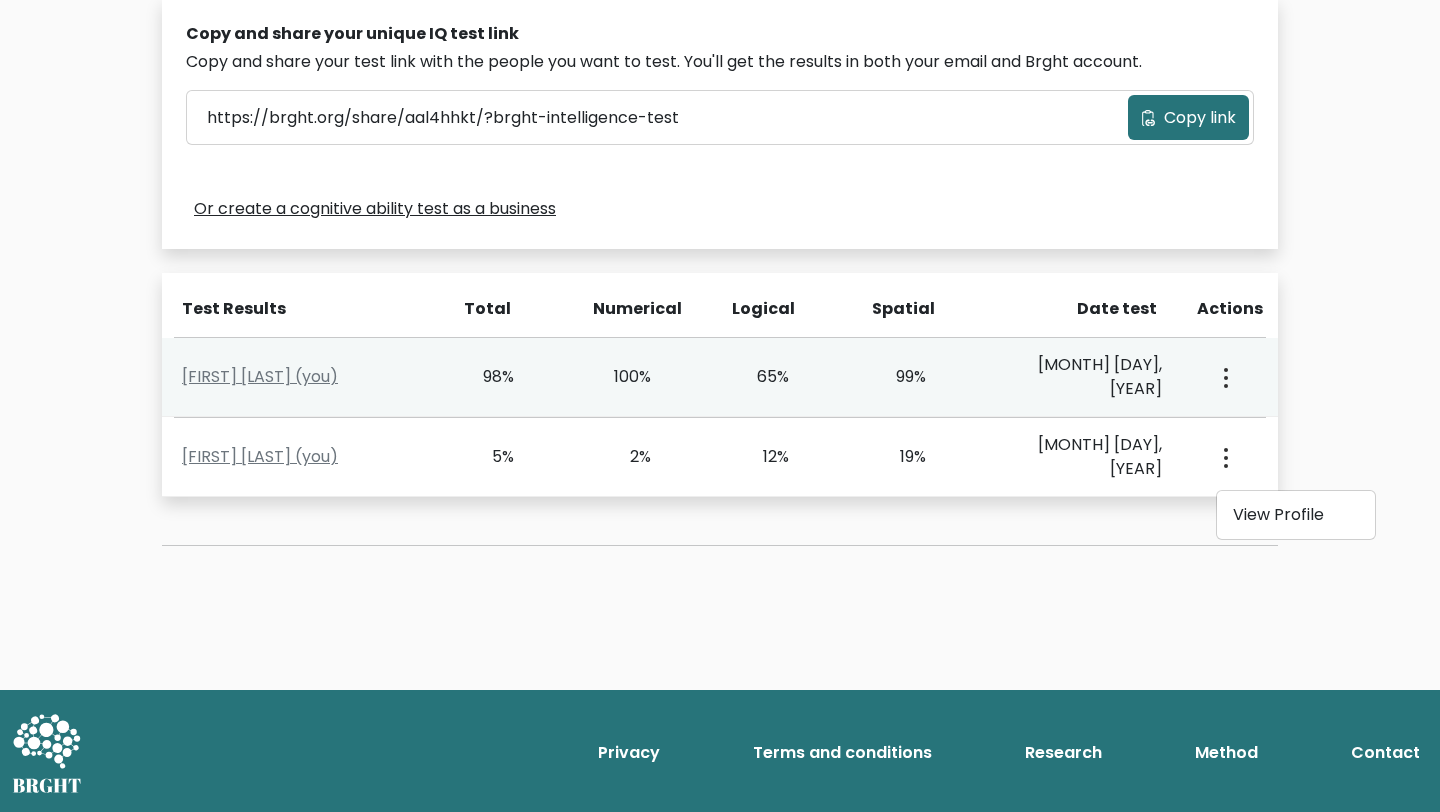 click at bounding box center (1224, 377) 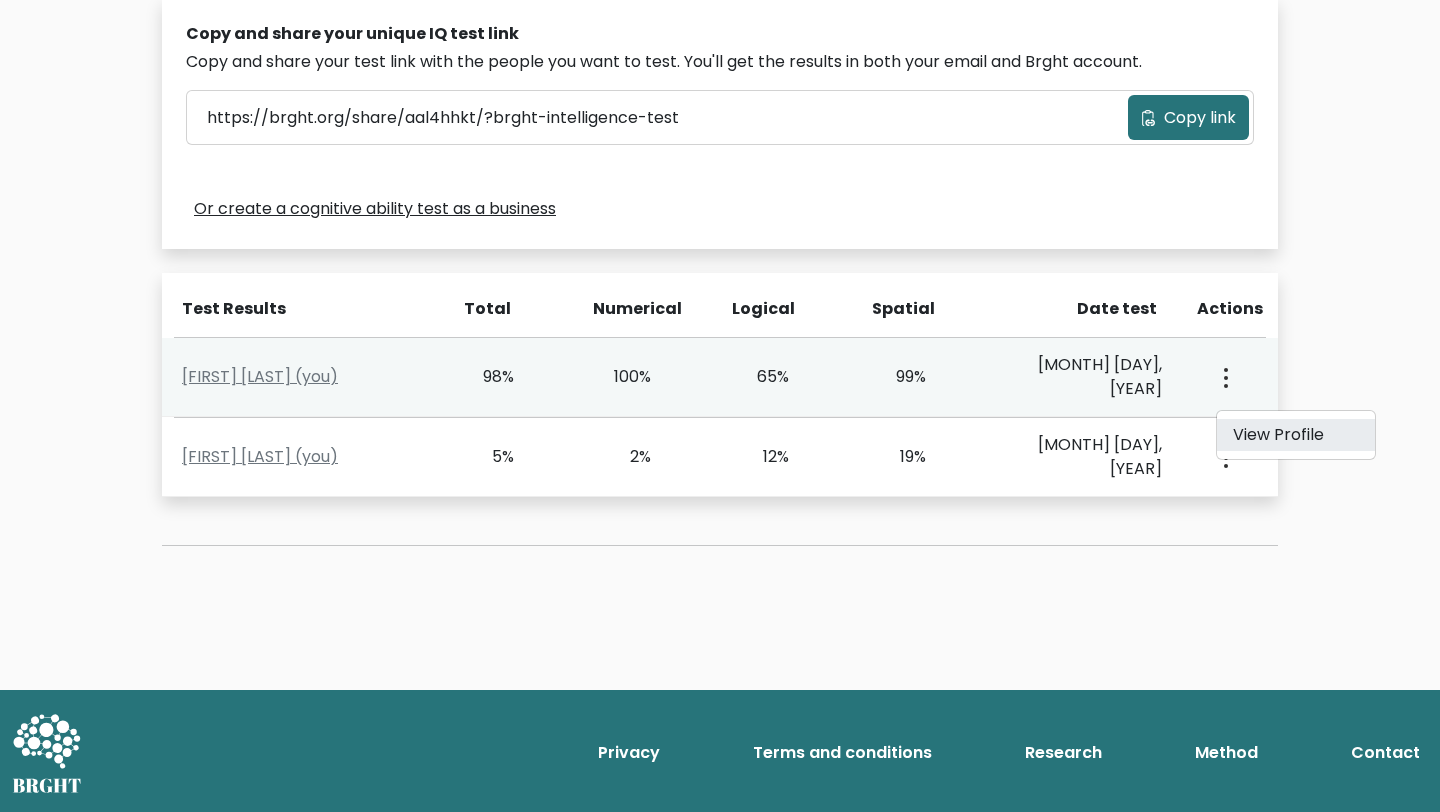 click on "View Profile" at bounding box center [1296, 435] 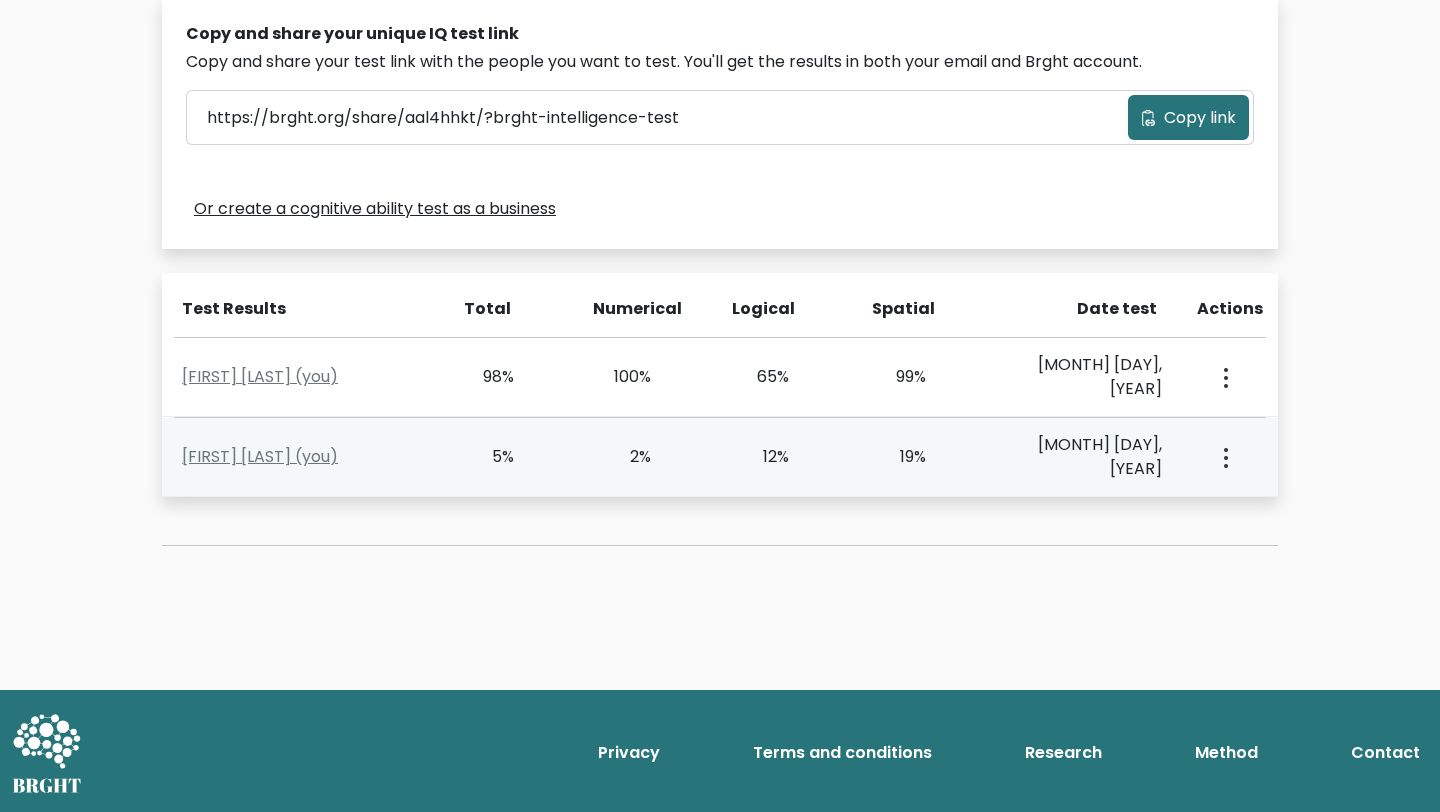click at bounding box center [1224, 377] 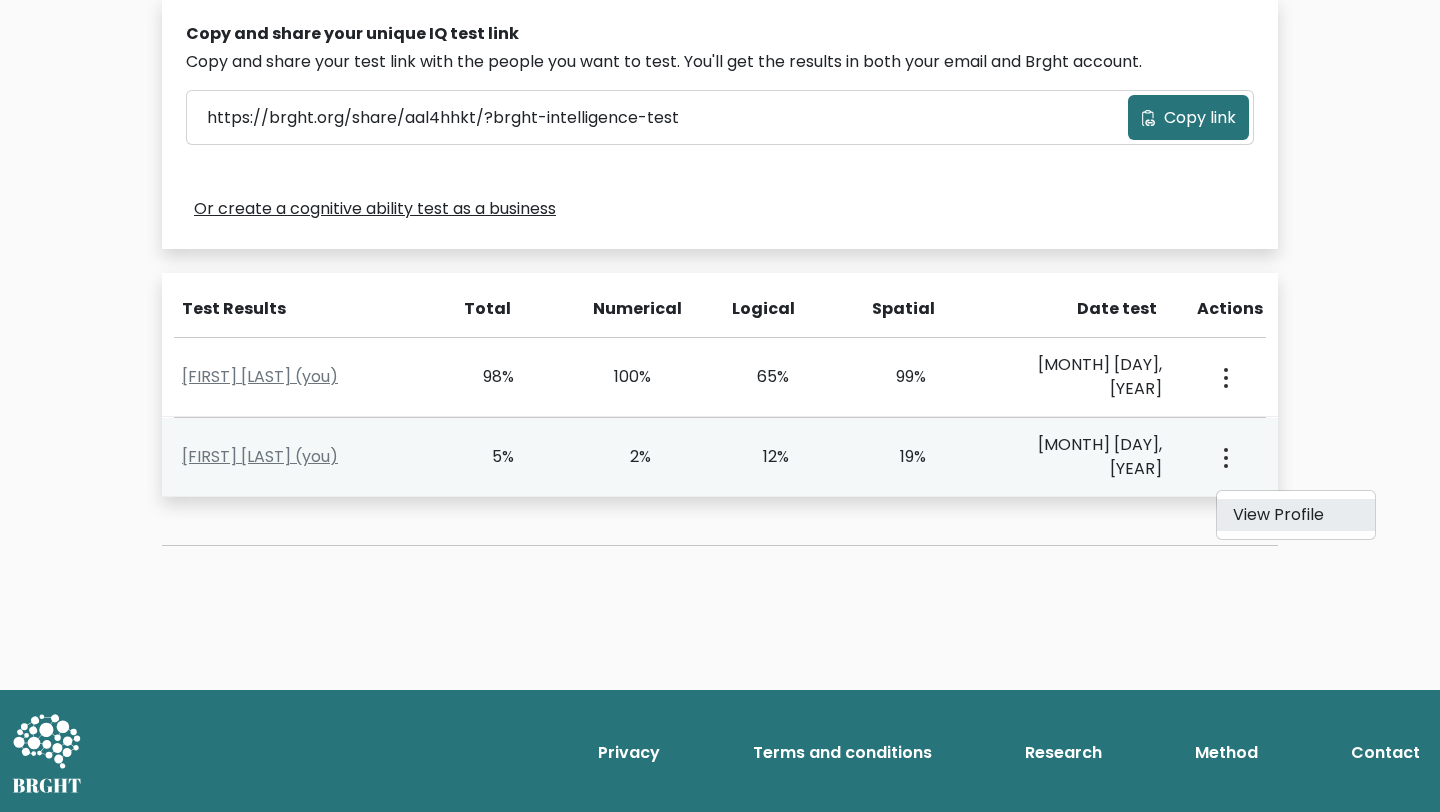 click on "View Profile" at bounding box center (1296, 515) 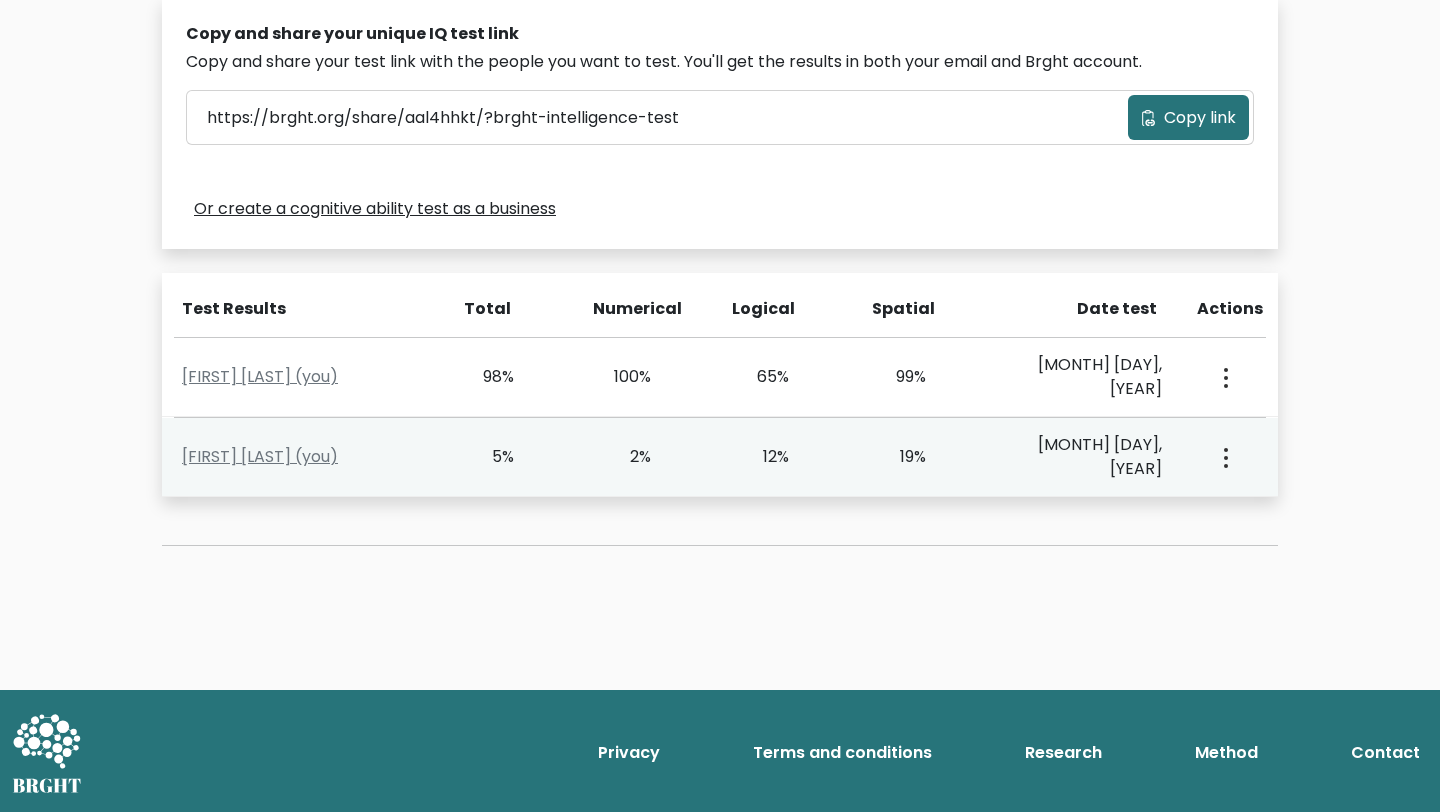 click at bounding box center (1224, 377) 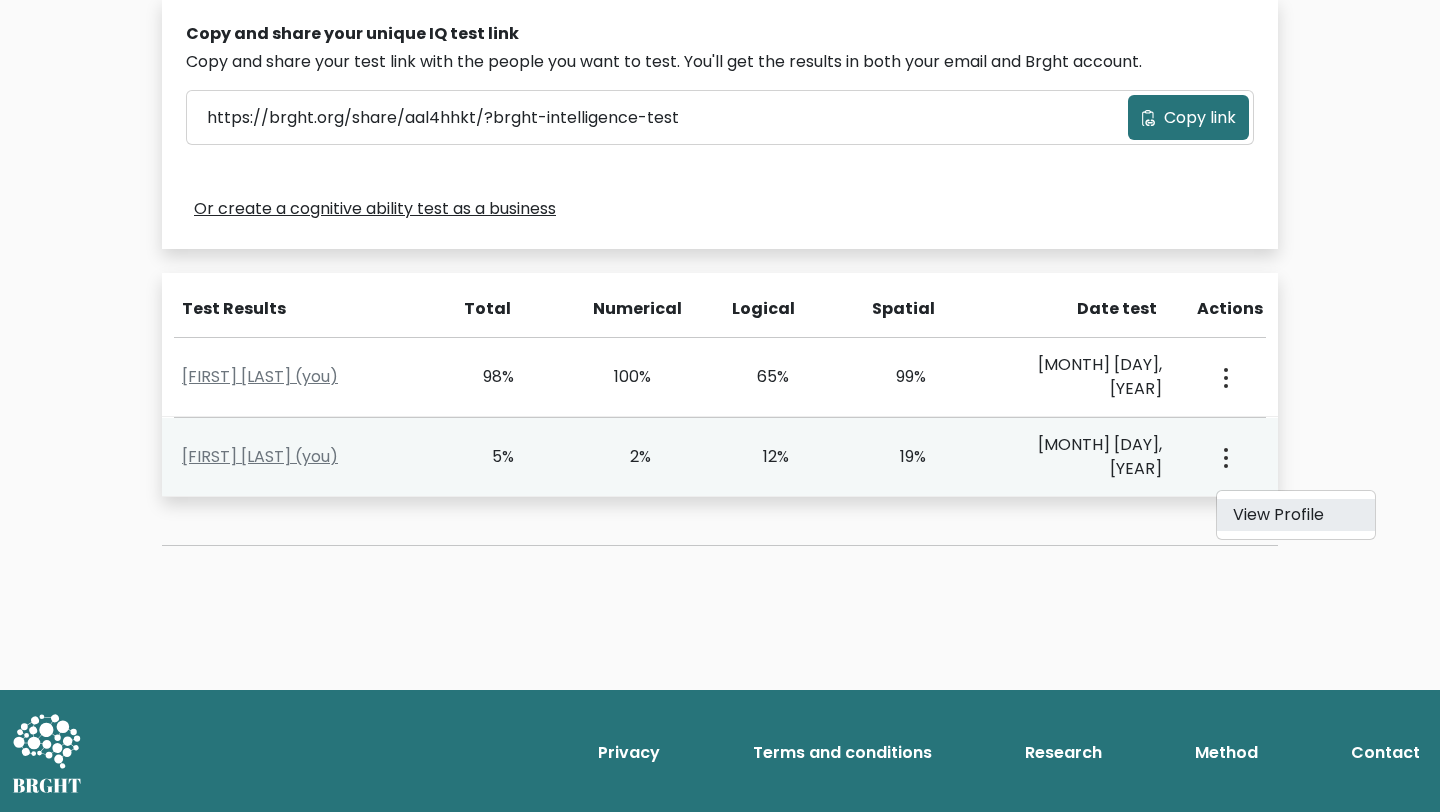 click on "View Profile" at bounding box center (1296, 515) 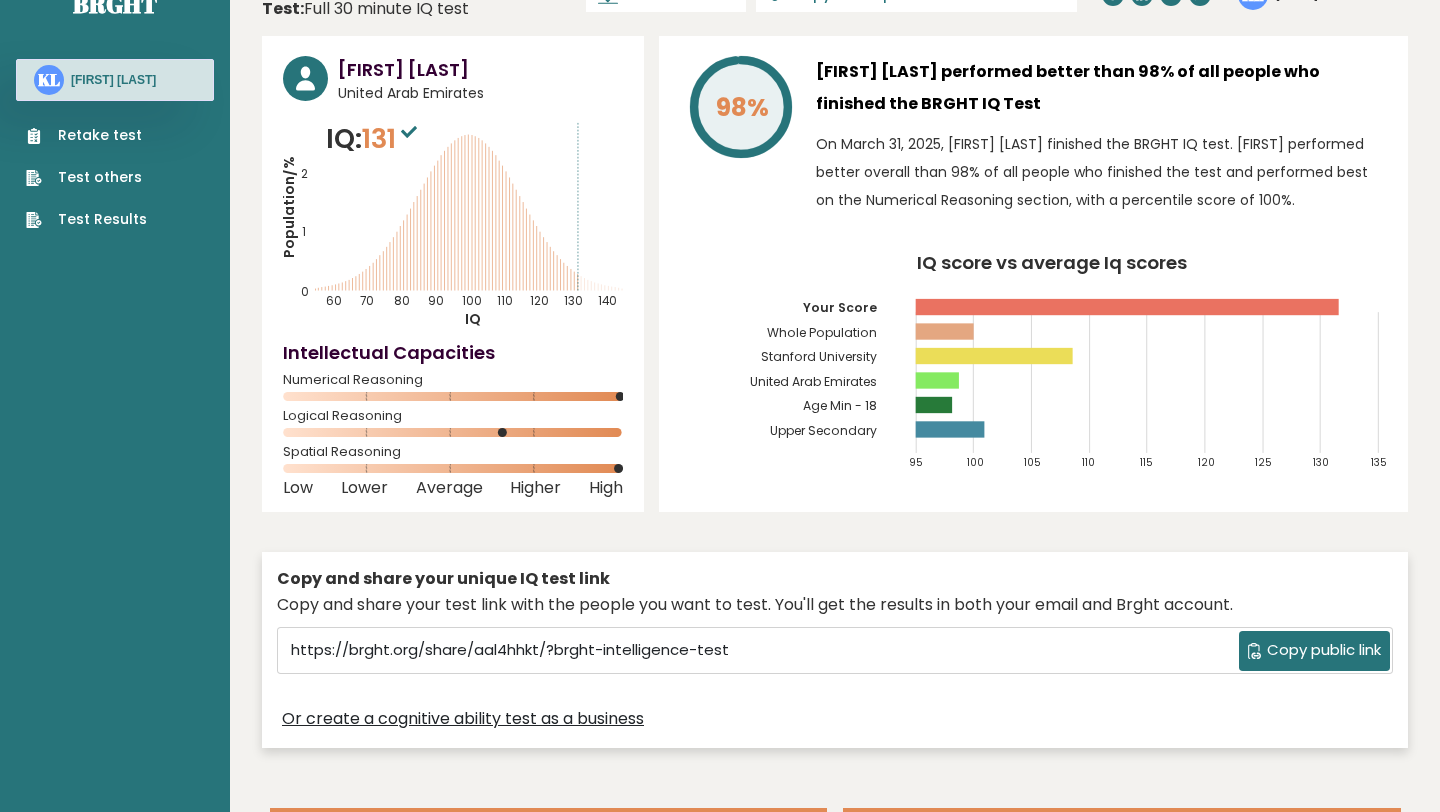 scroll, scrollTop: 46, scrollLeft: 0, axis: vertical 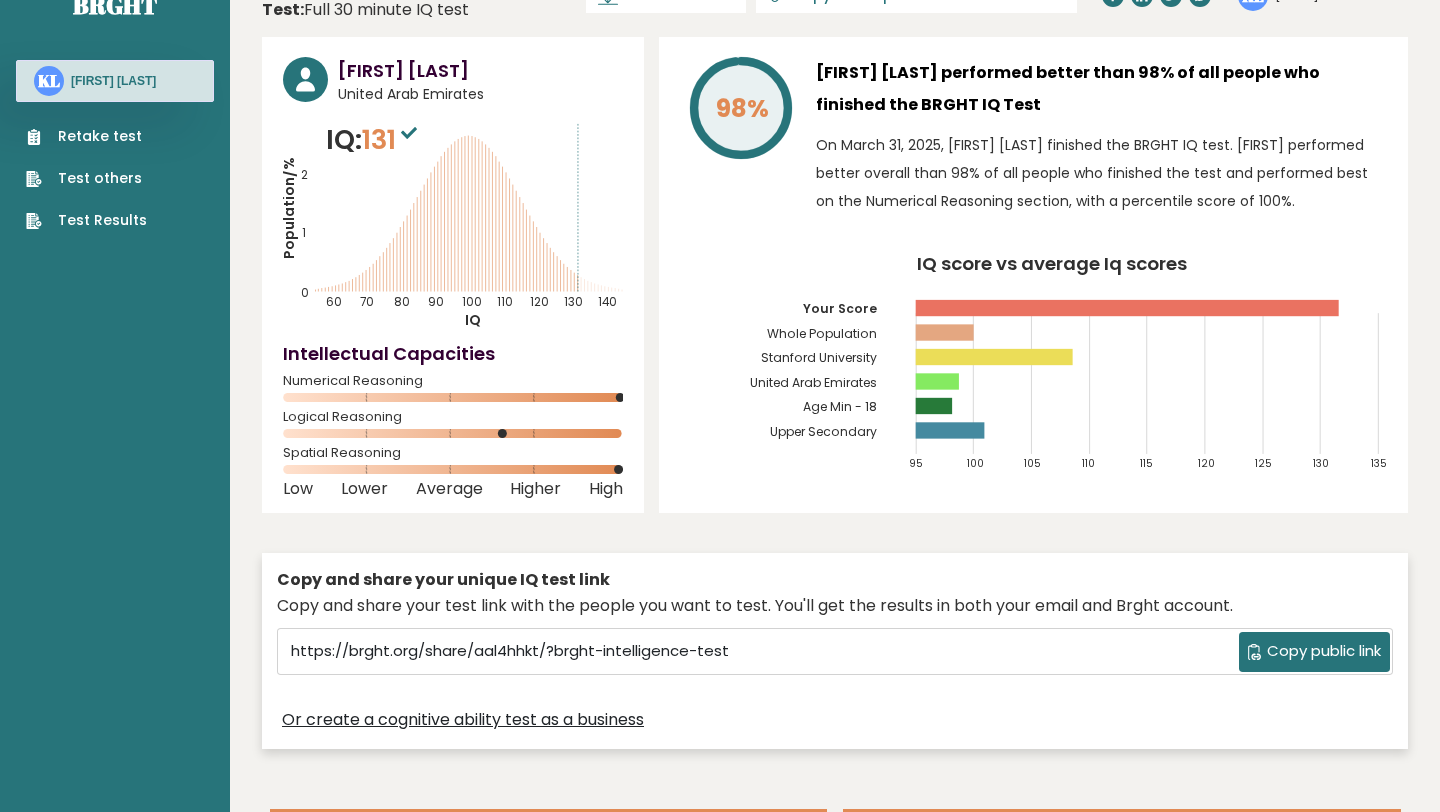 click 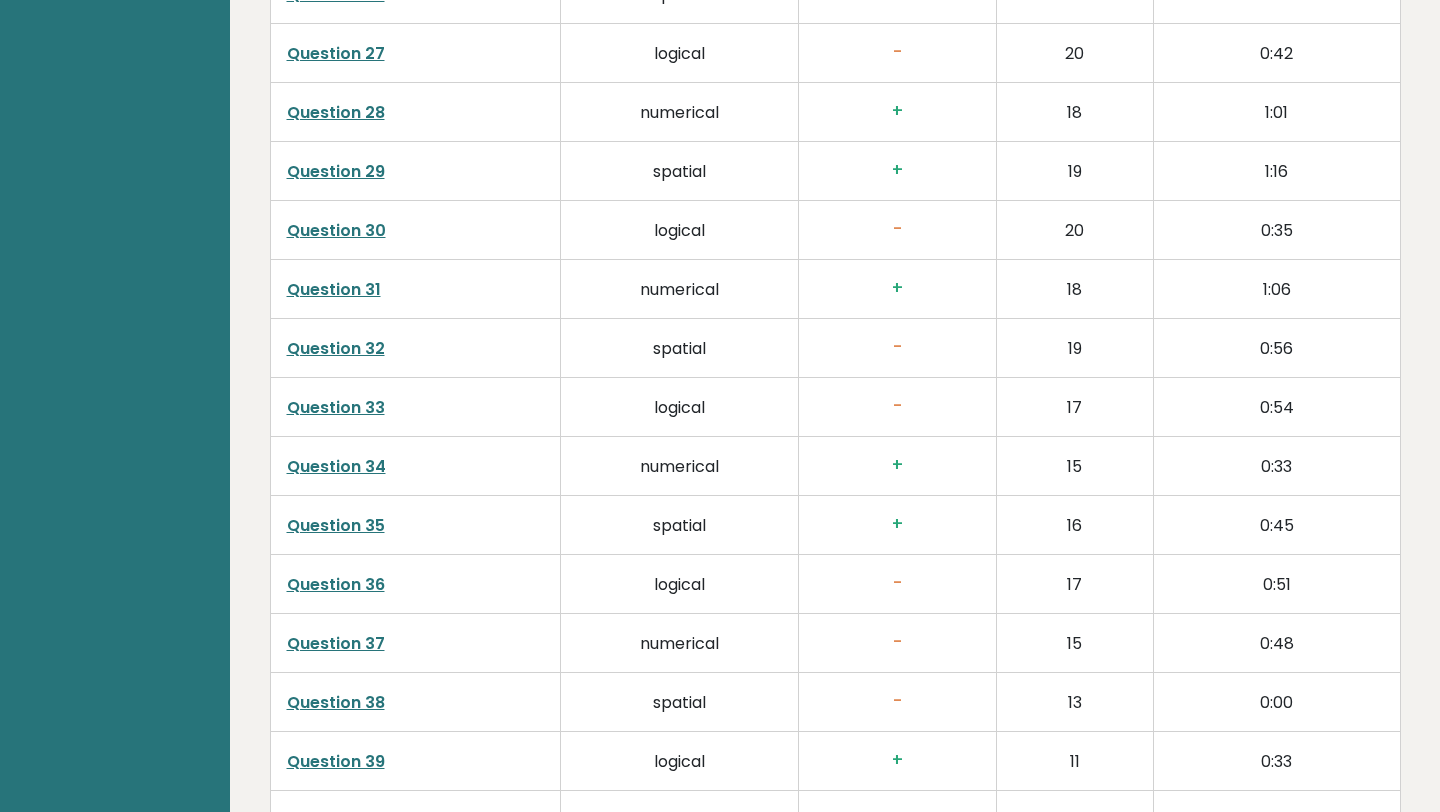 scroll, scrollTop: 5111, scrollLeft: 0, axis: vertical 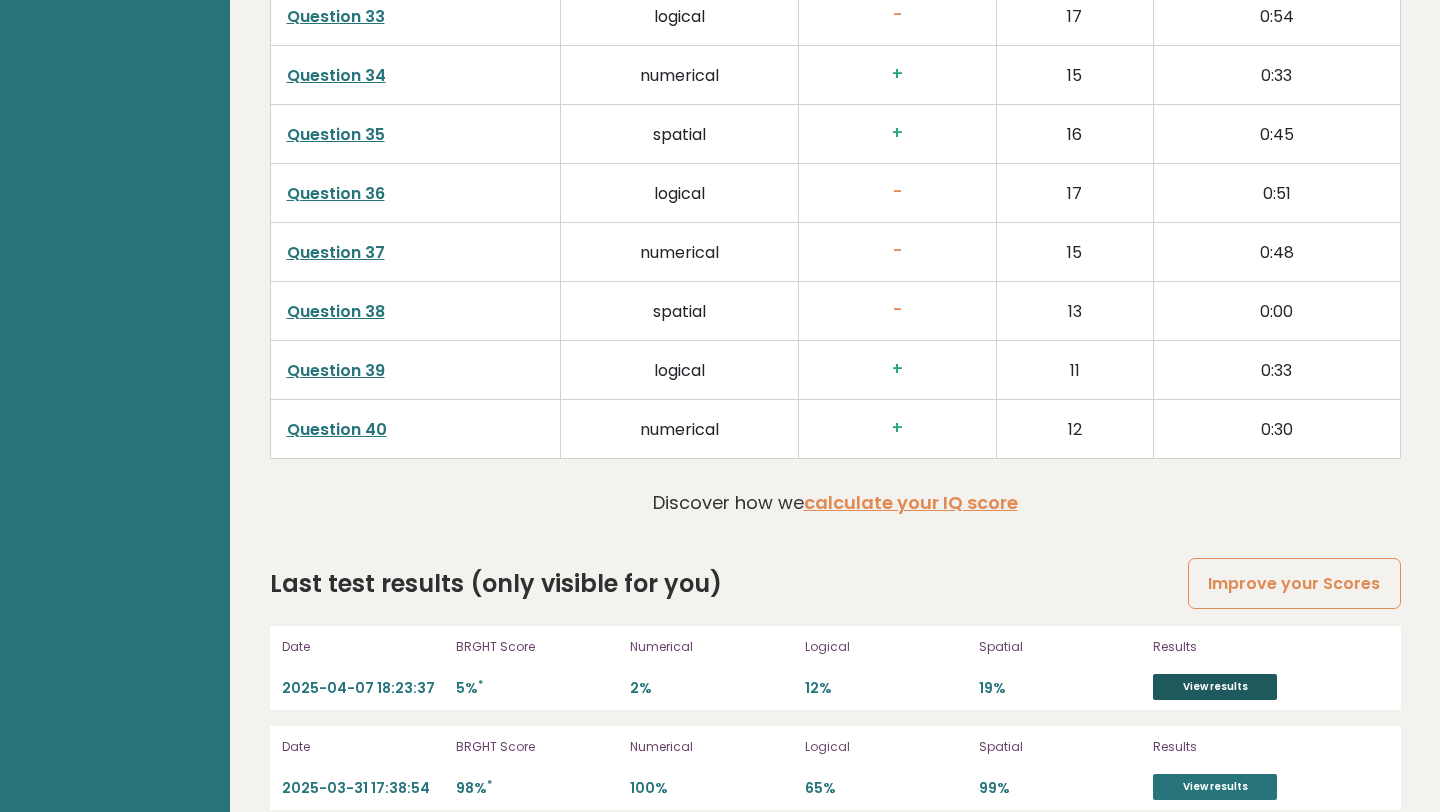 click on "View results" at bounding box center (1215, 687) 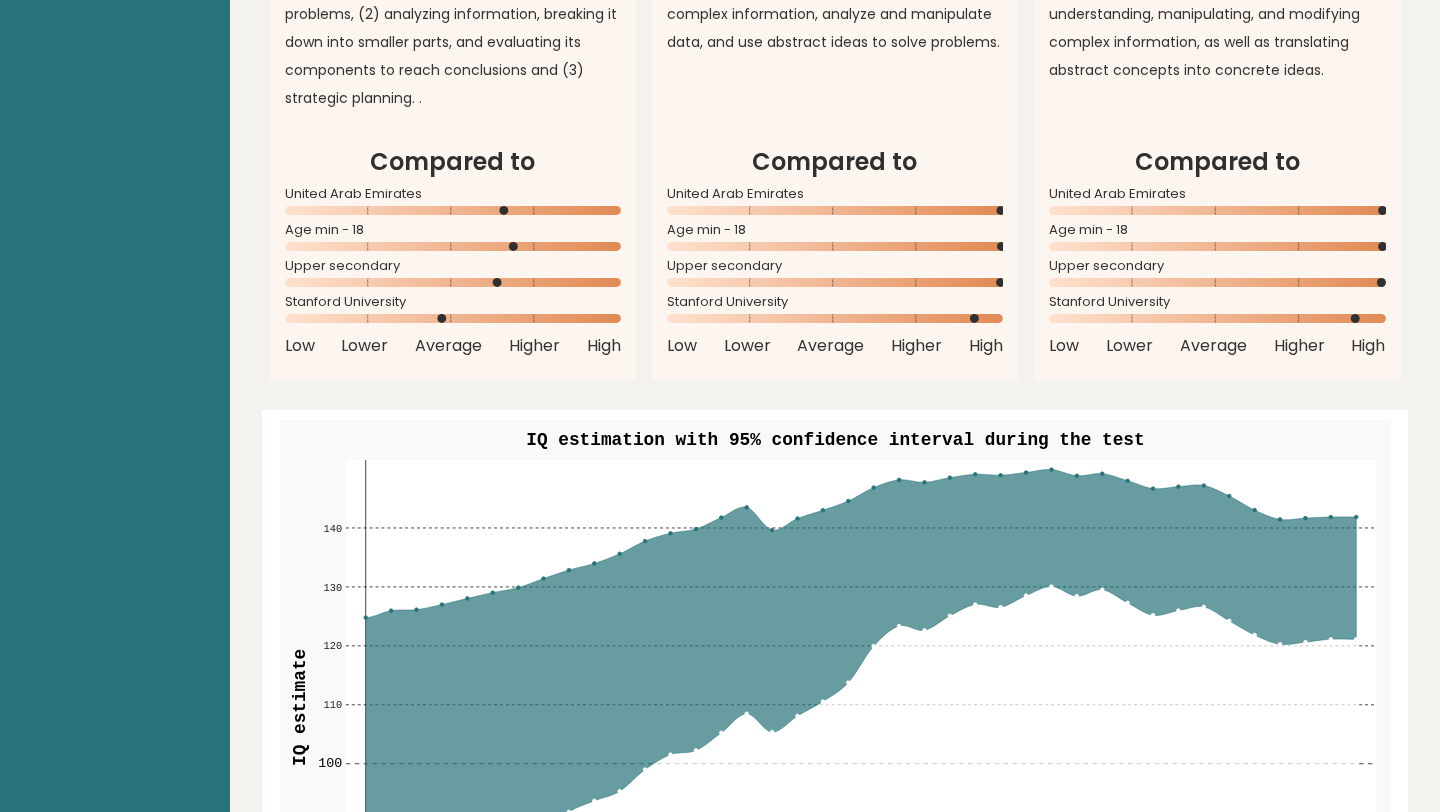 scroll, scrollTop: 1980, scrollLeft: 0, axis: vertical 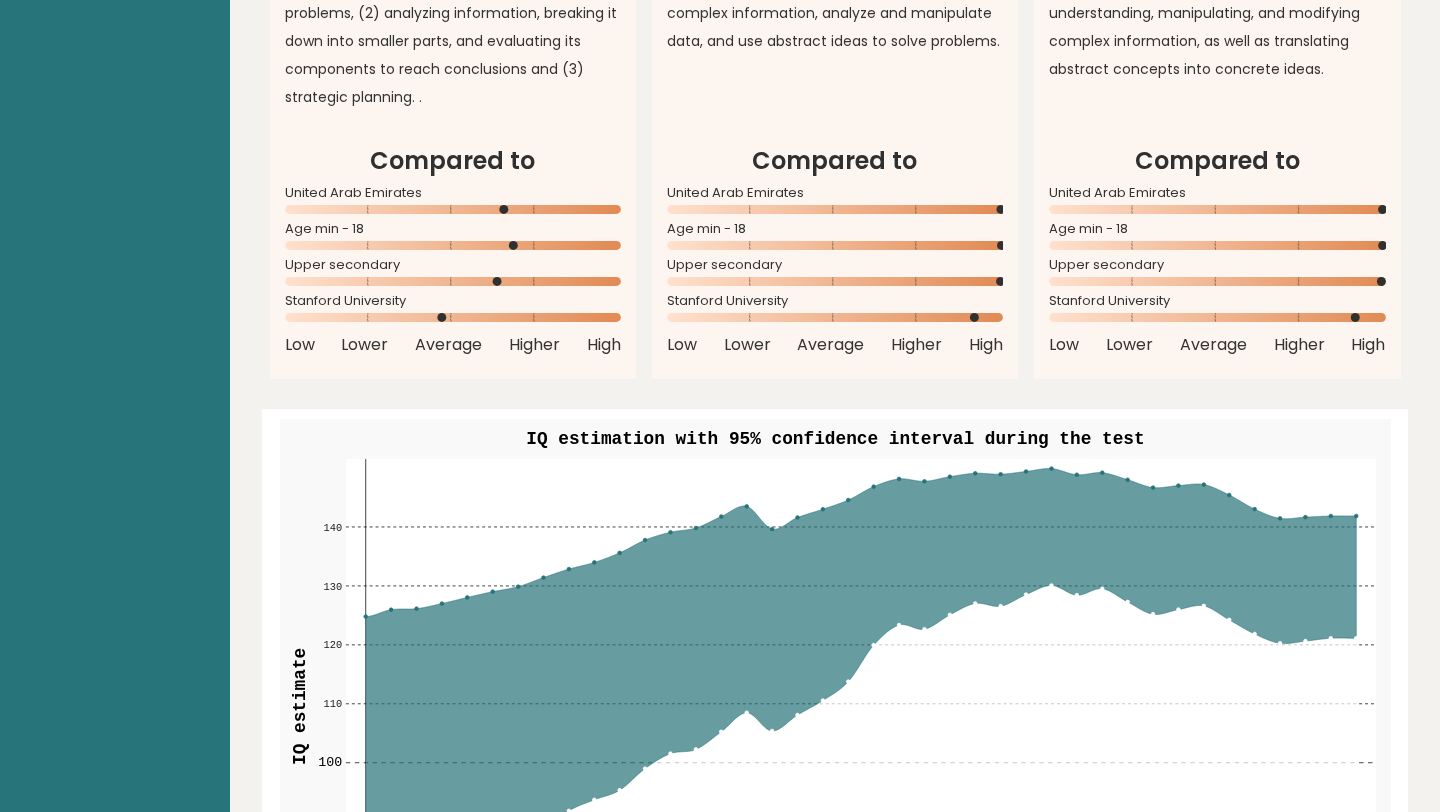 click 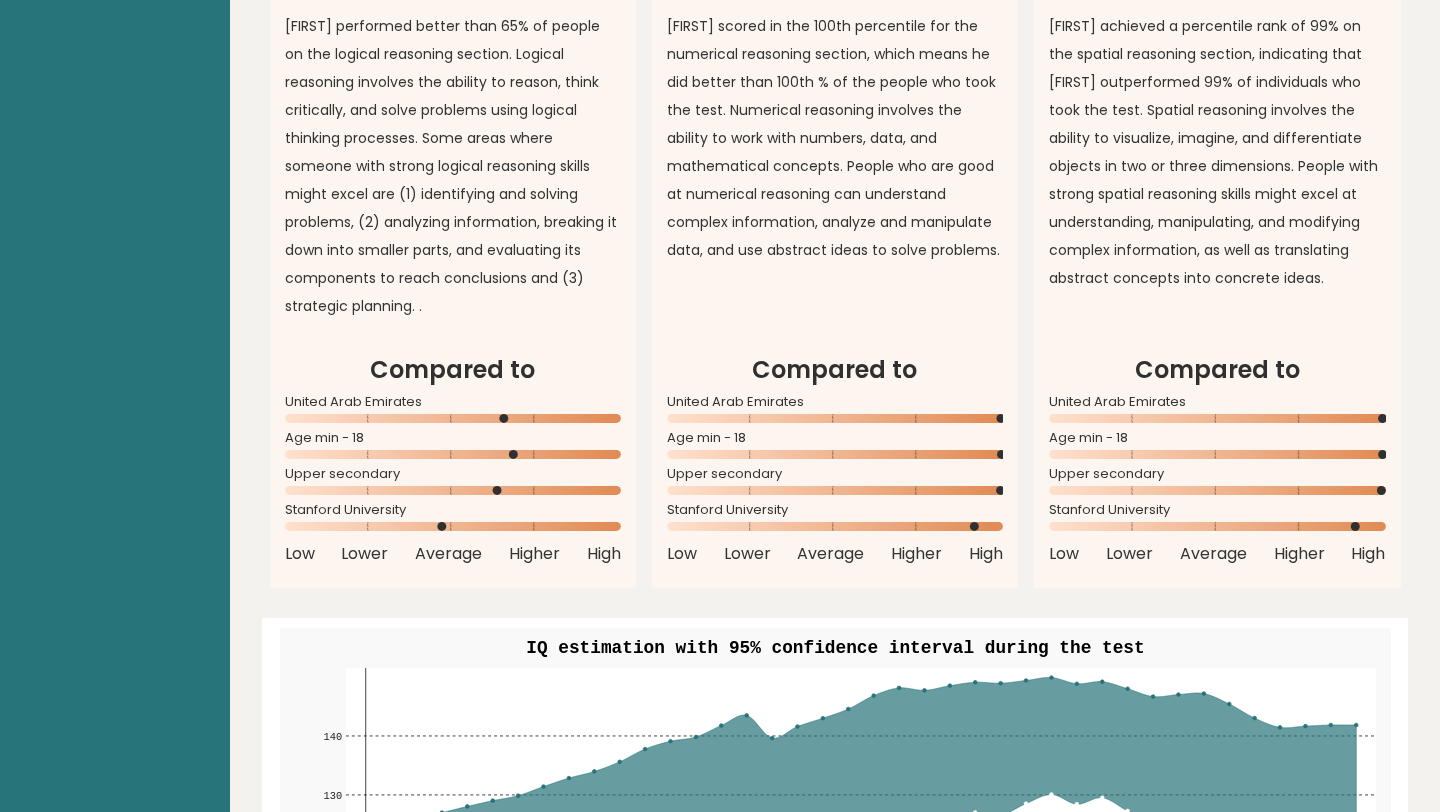 scroll, scrollTop: 0, scrollLeft: 0, axis: both 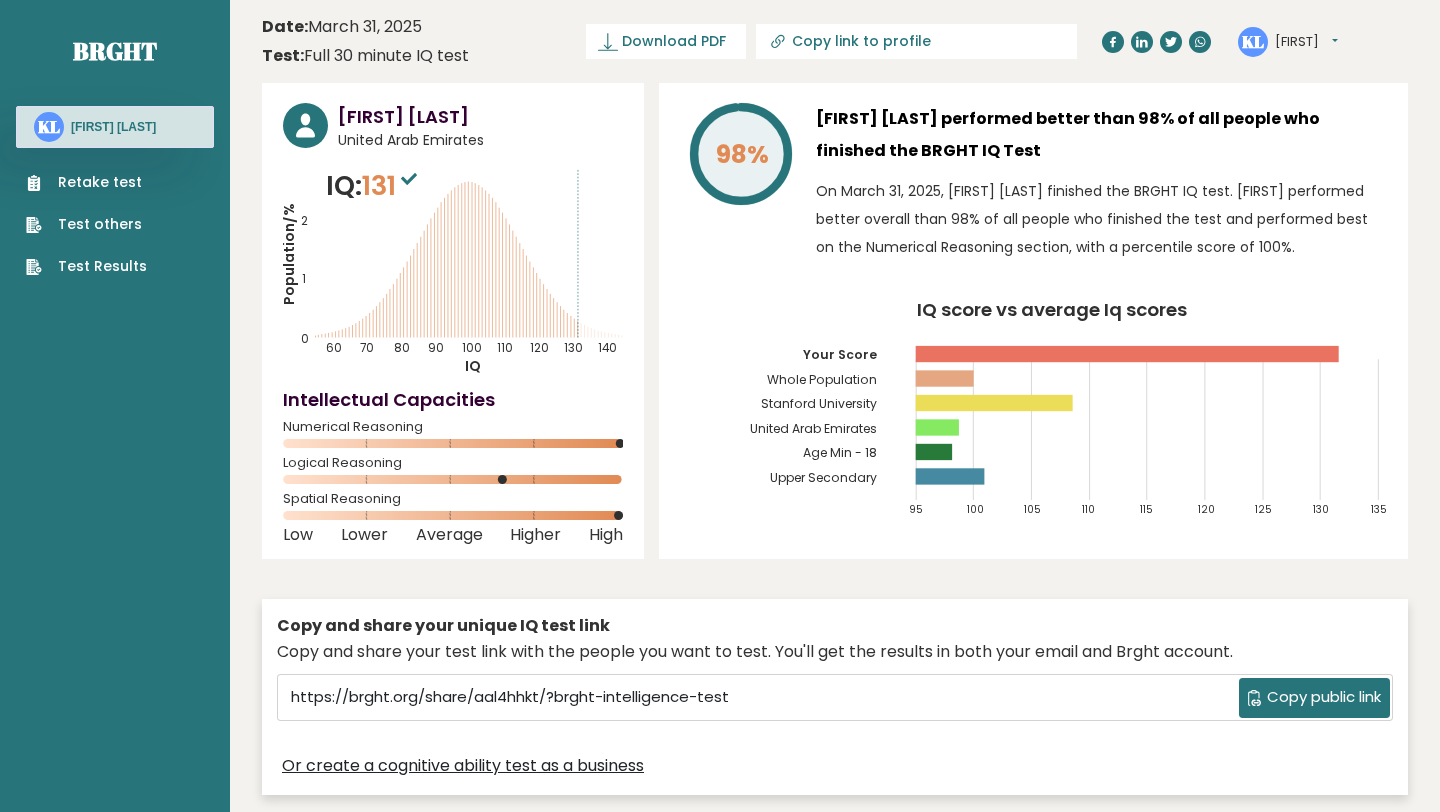 click on "131" at bounding box center (392, 185) 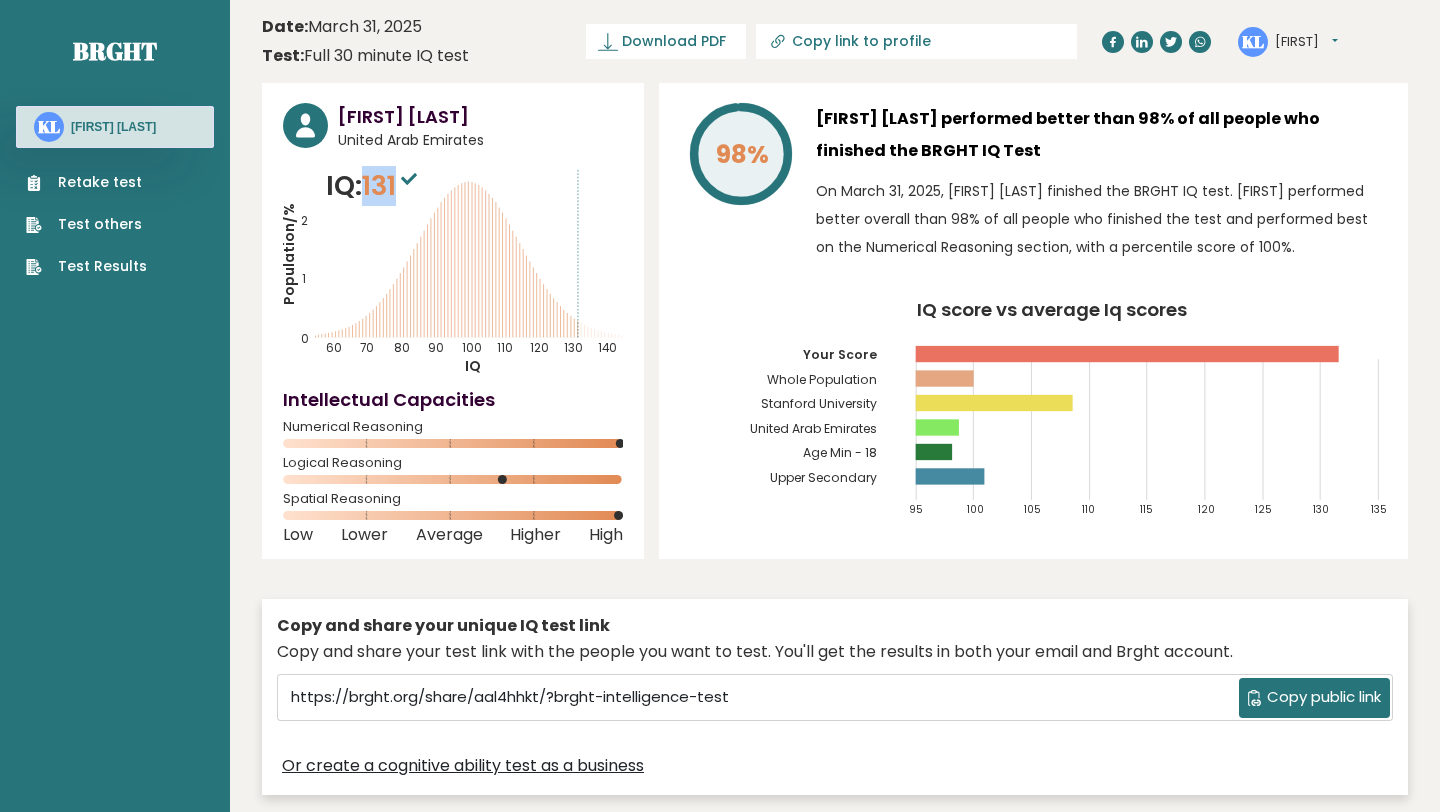 click on "131" at bounding box center [392, 185] 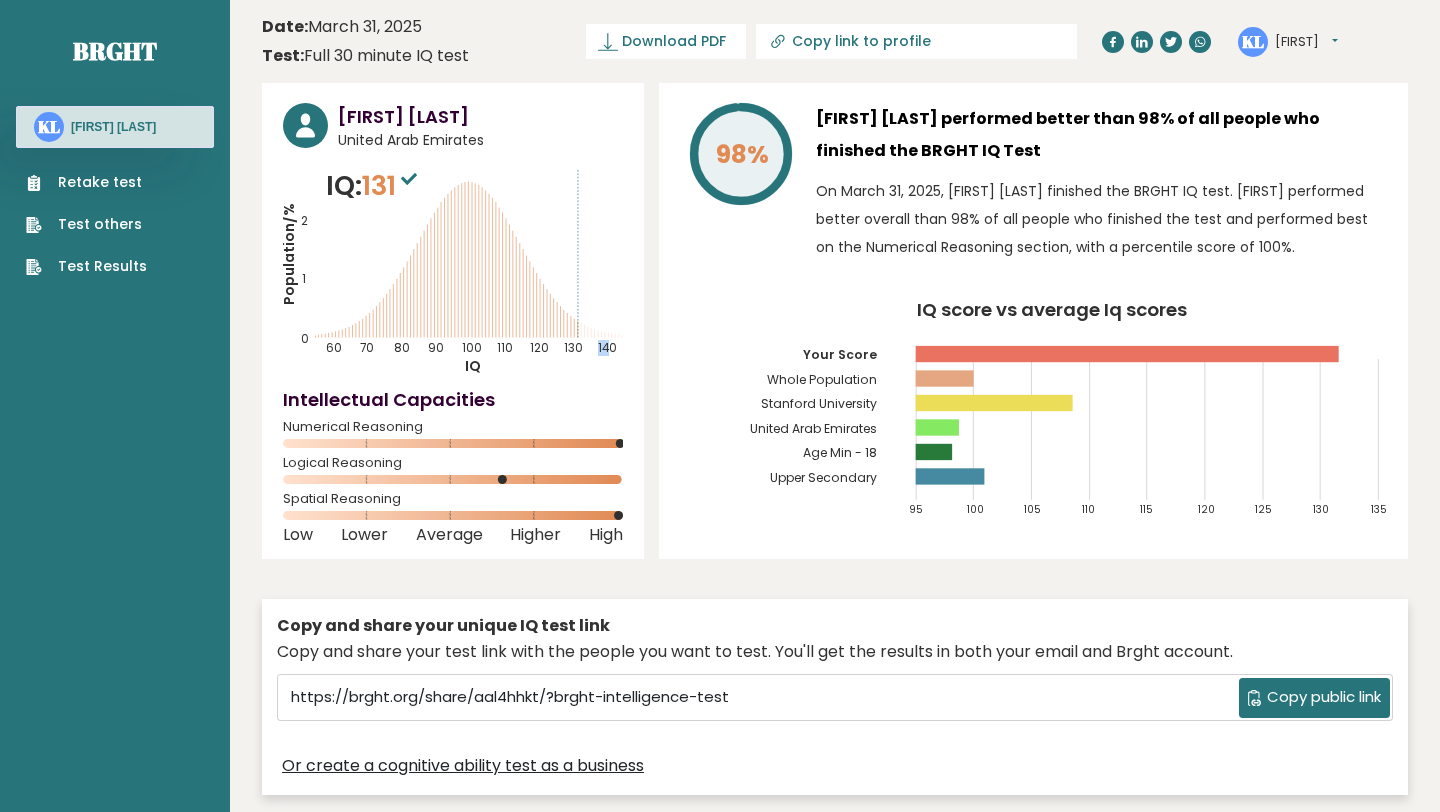 drag, startPoint x: 572, startPoint y: 239, endPoint x: 607, endPoint y: 244, distance: 35.35534 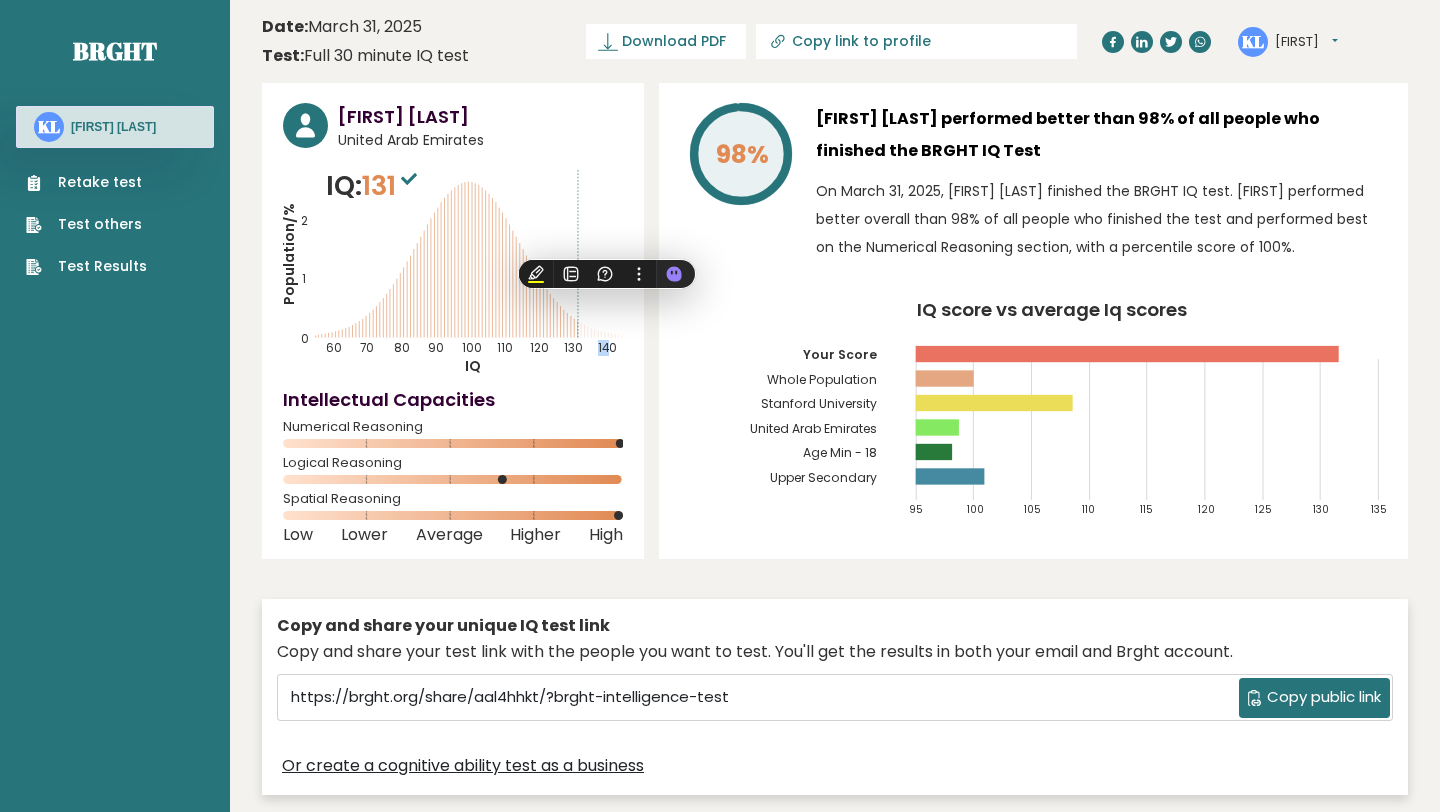 click on "Population/%
IQ
0
1
2
60
70
80
90
100
110
120
130
140" 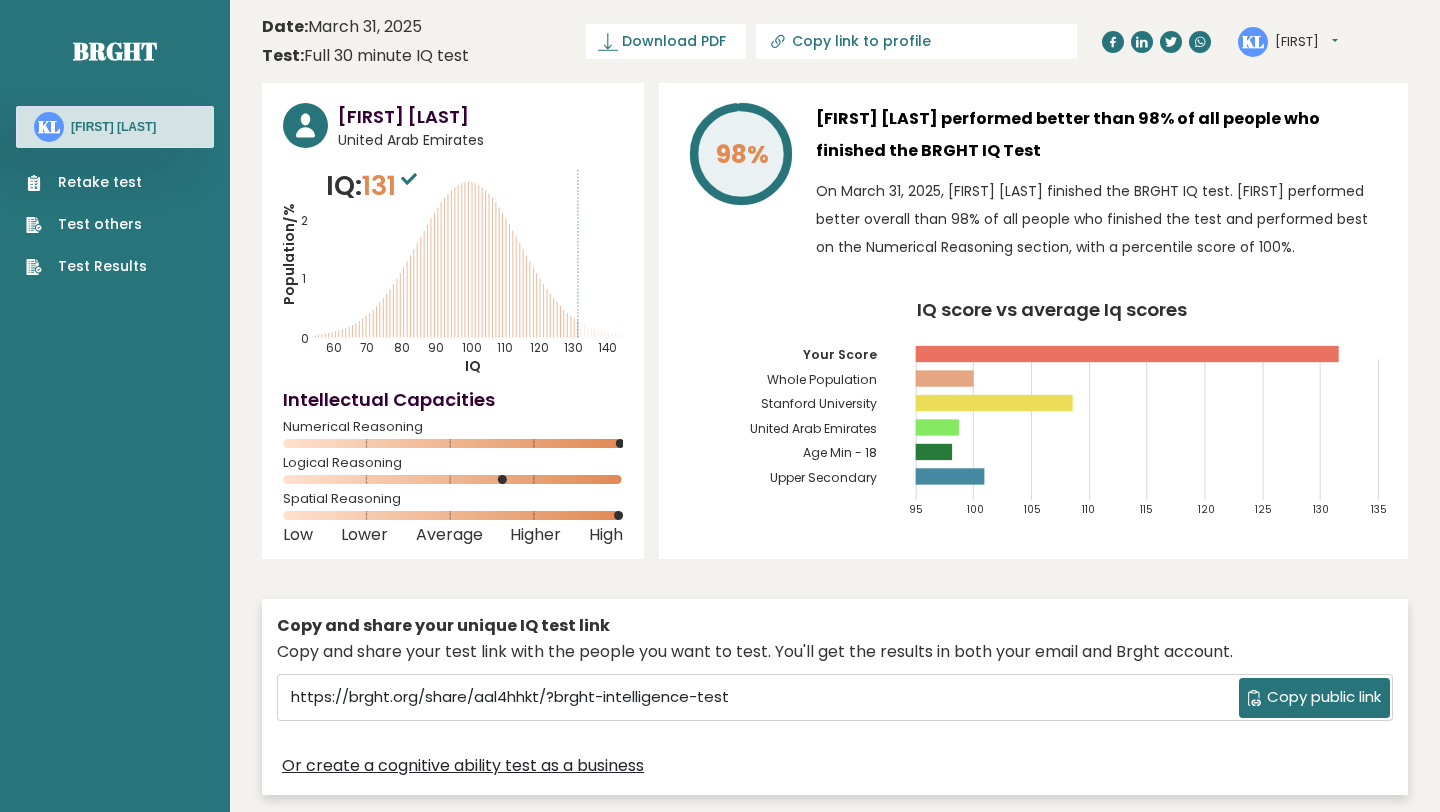 click on "131" at bounding box center [392, 185] 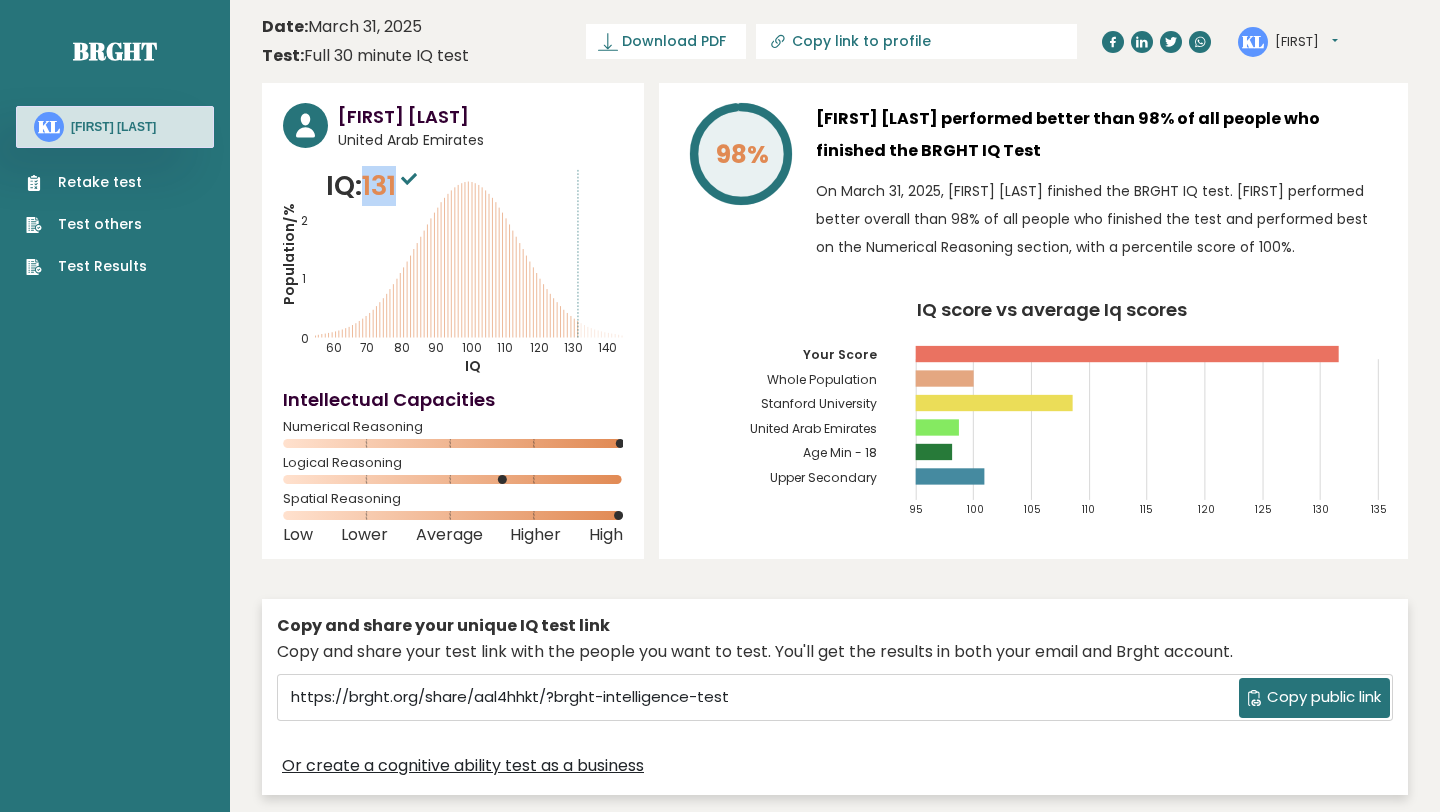 click on "131" at bounding box center (392, 185) 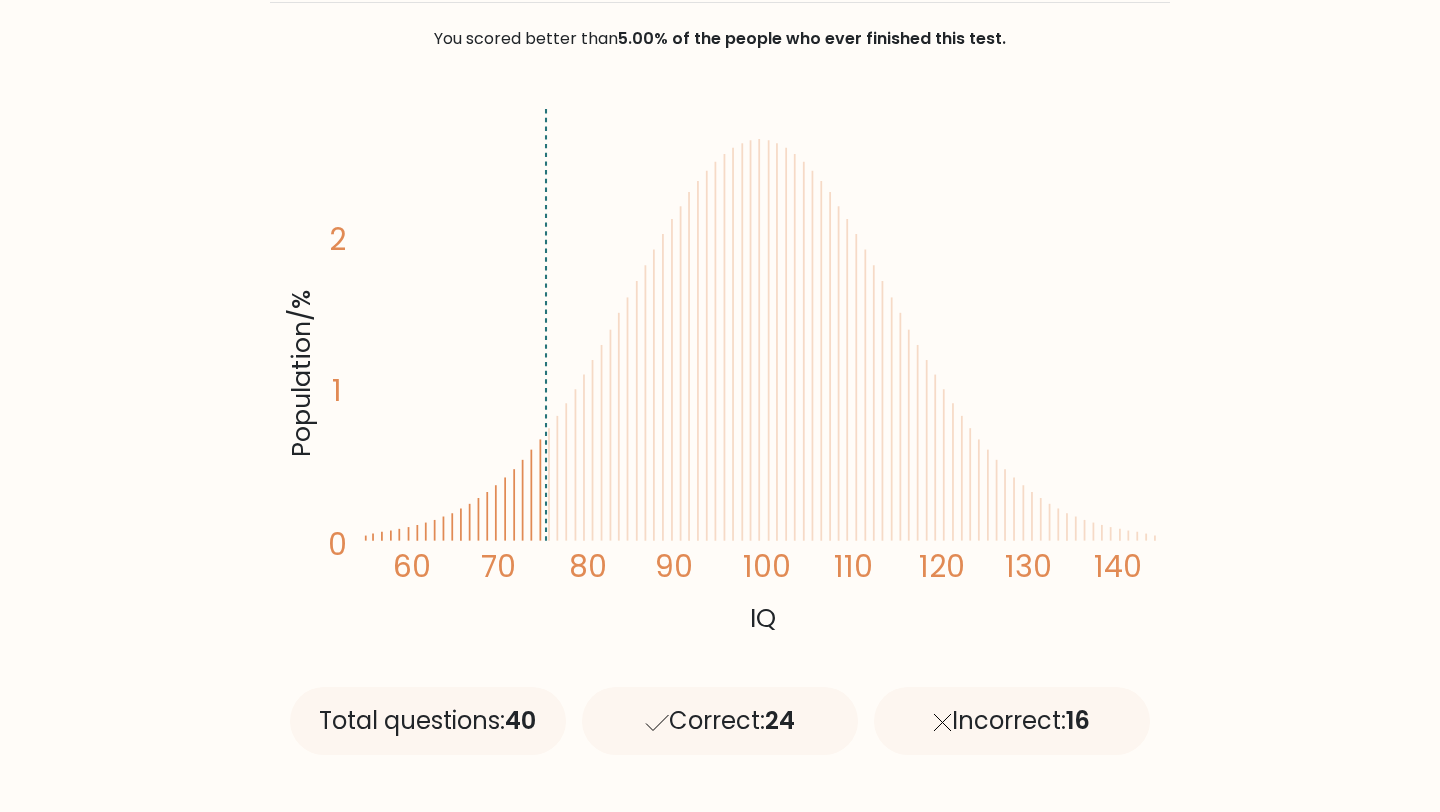 scroll, scrollTop: 308, scrollLeft: 0, axis: vertical 